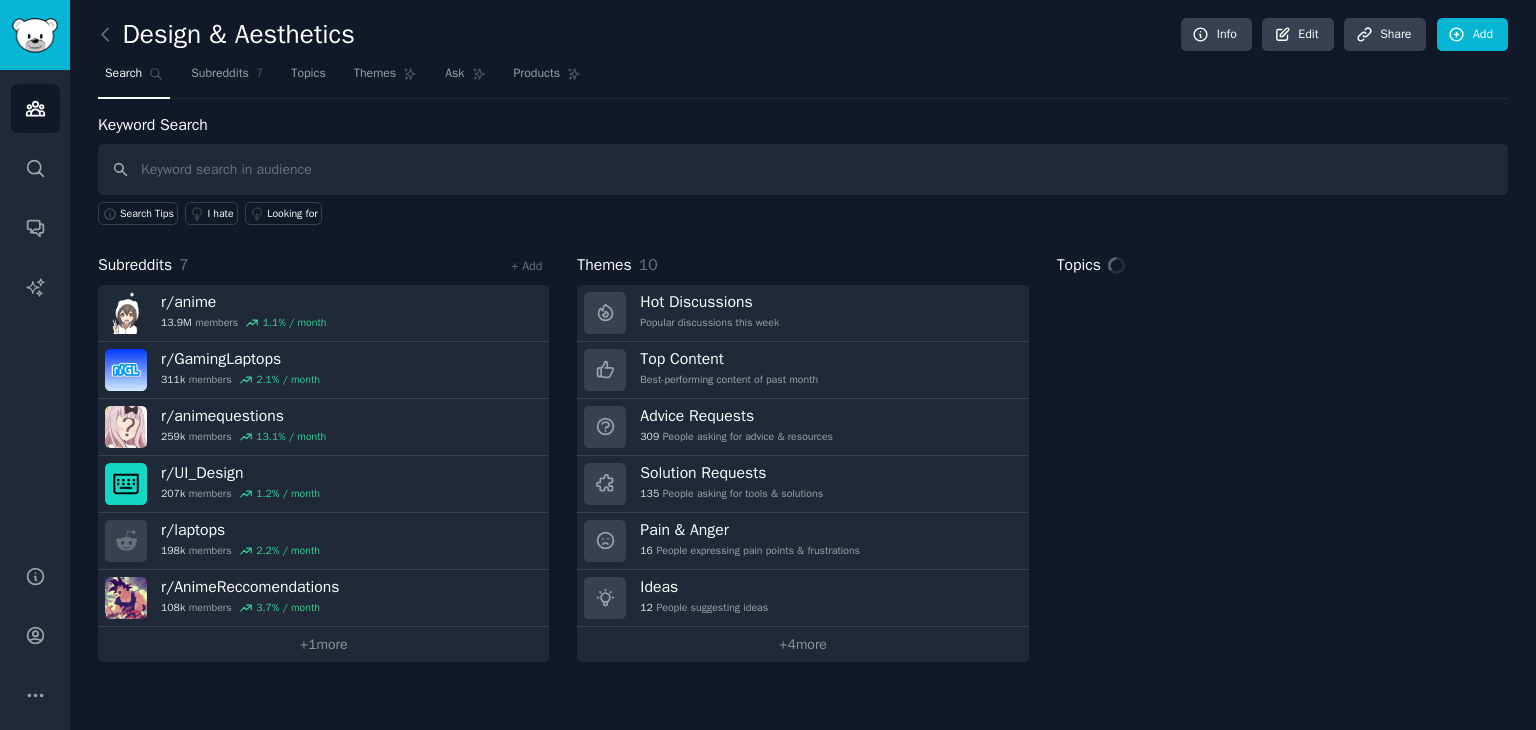 scroll, scrollTop: 0, scrollLeft: 0, axis: both 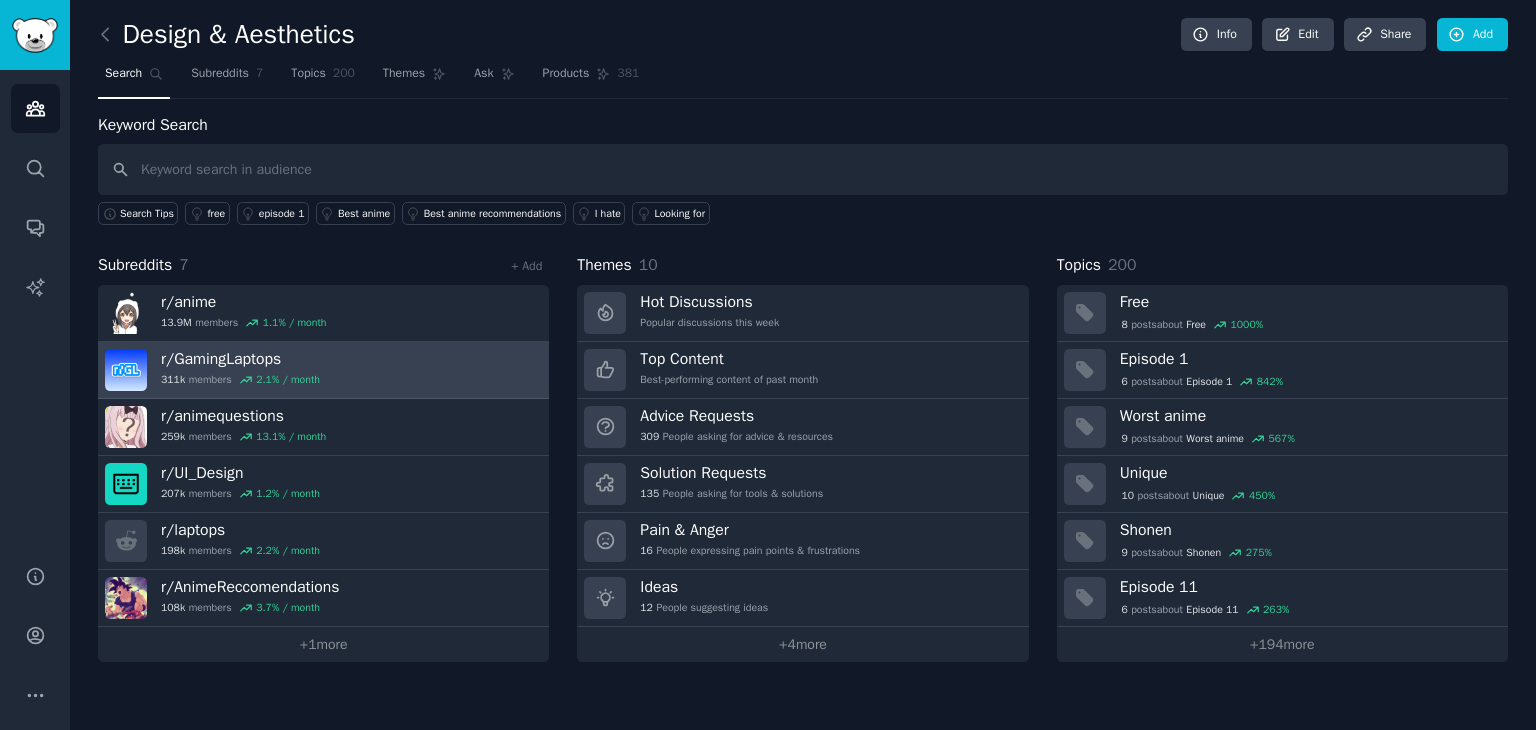 click on "r/ GamingLaptops 311k  members 2.1 % / month" at bounding box center [323, 370] 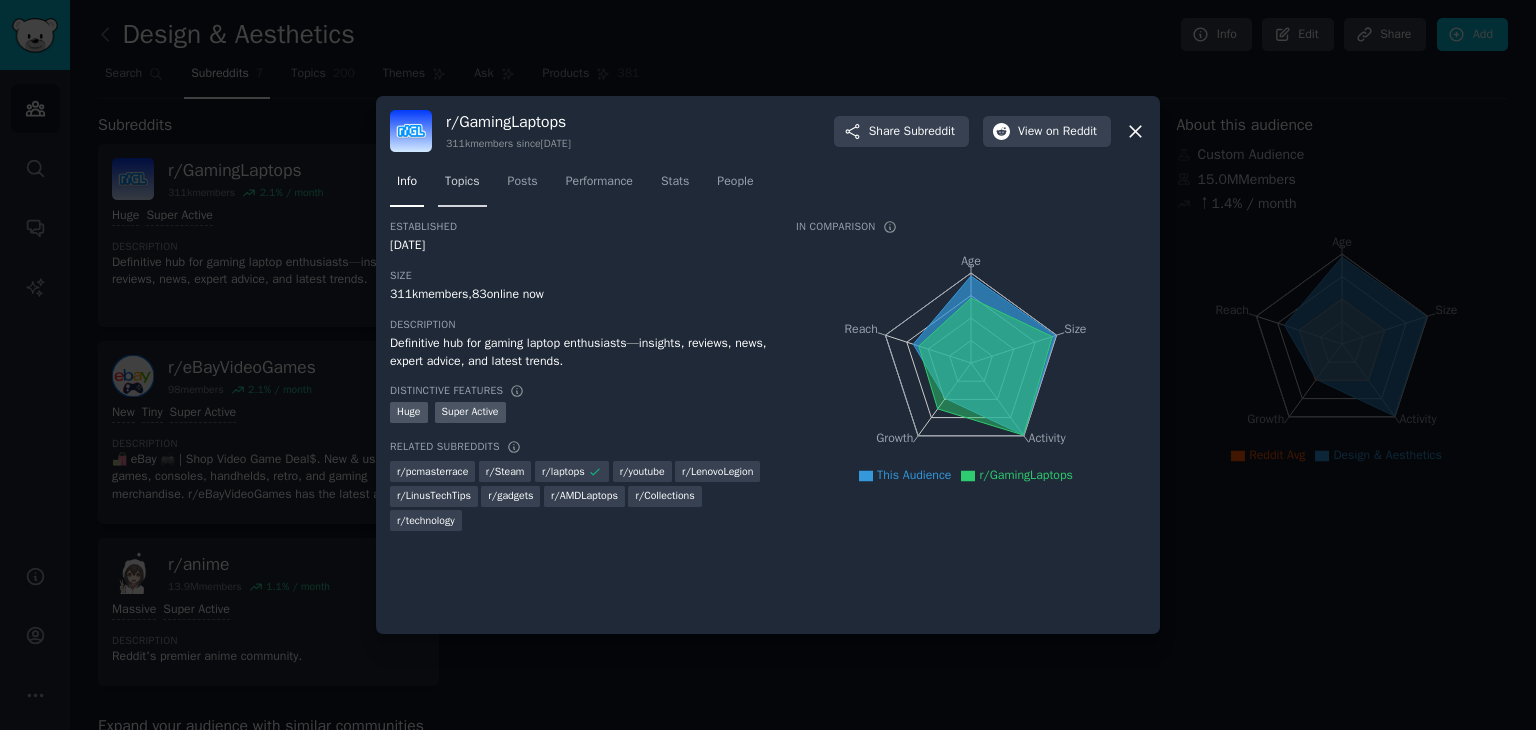 click on "Topics" at bounding box center [462, 186] 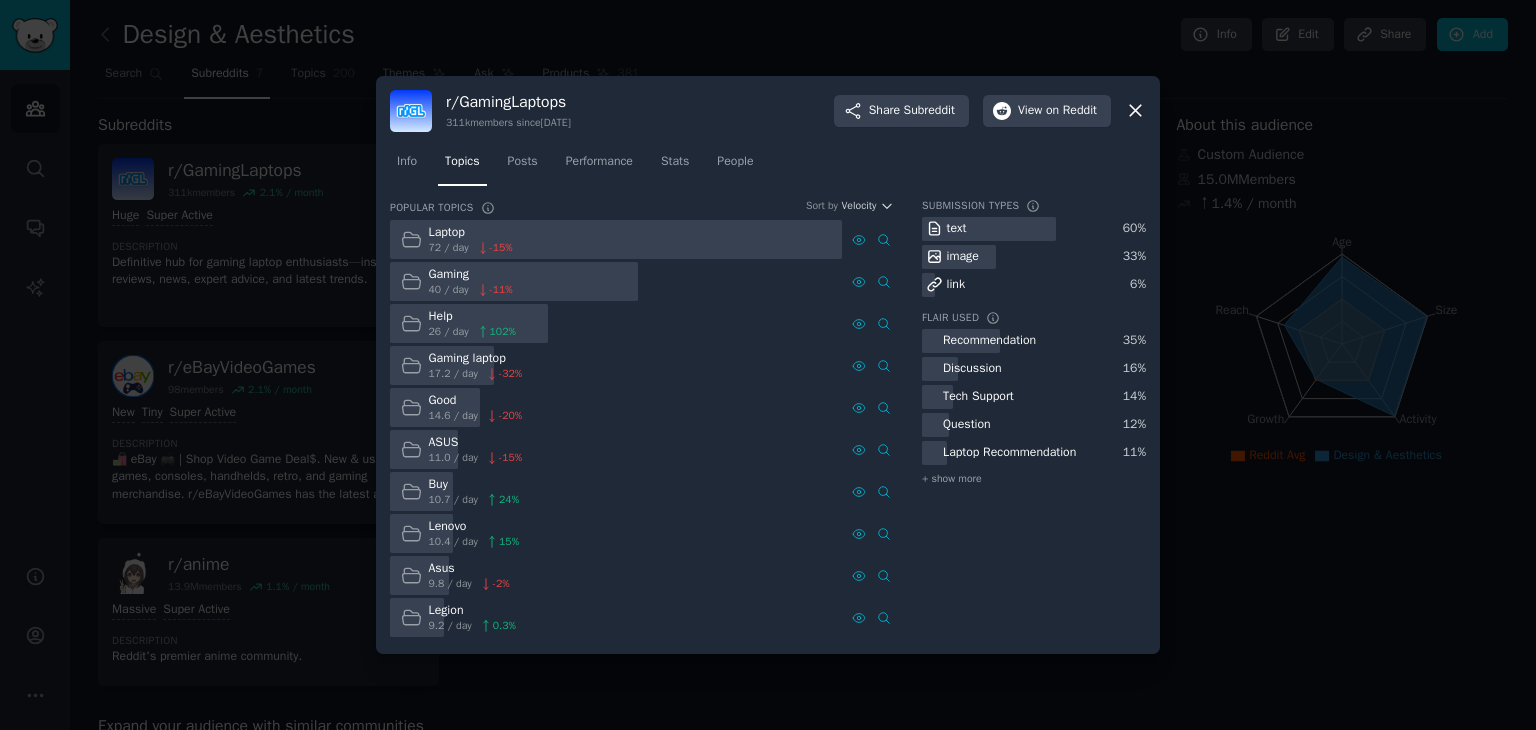 click 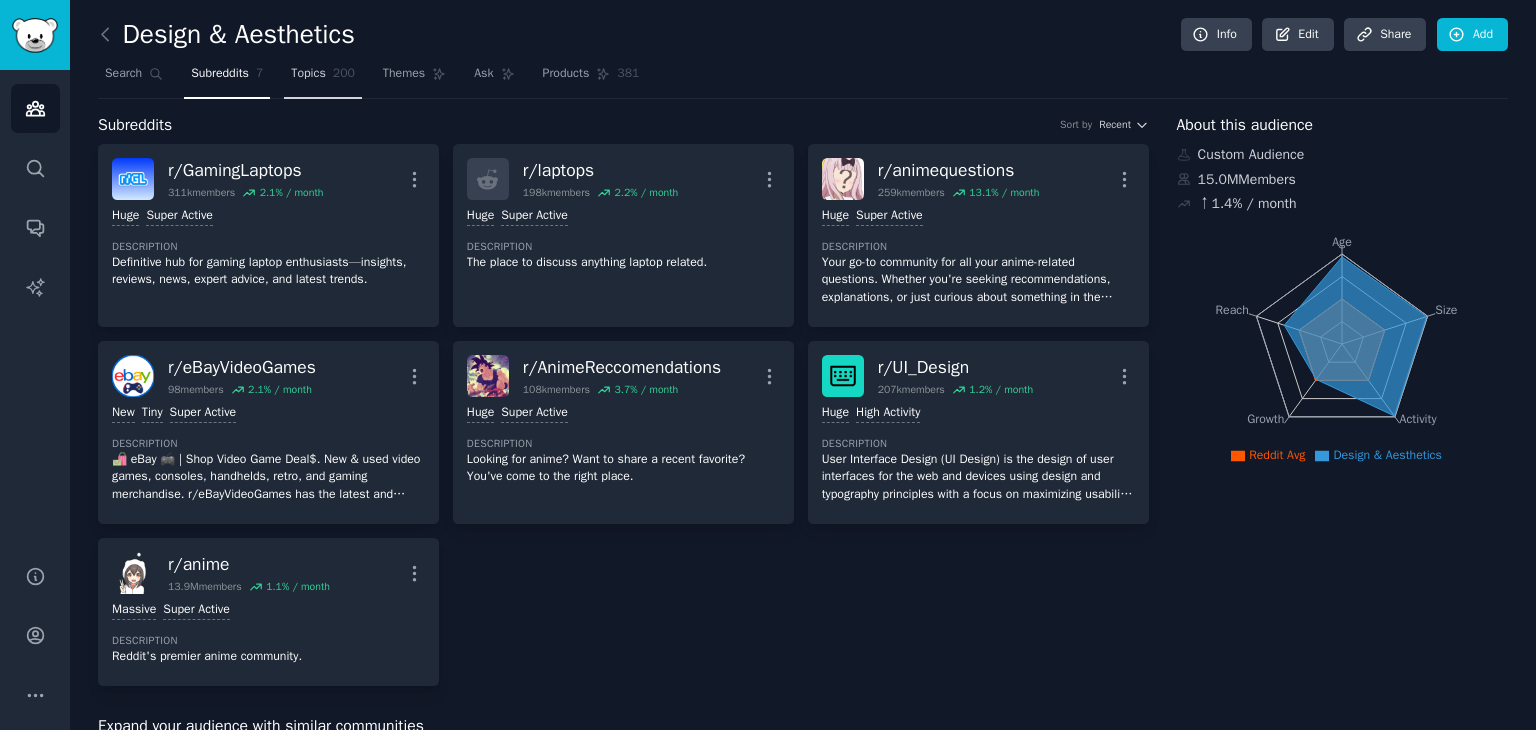 click on "200" 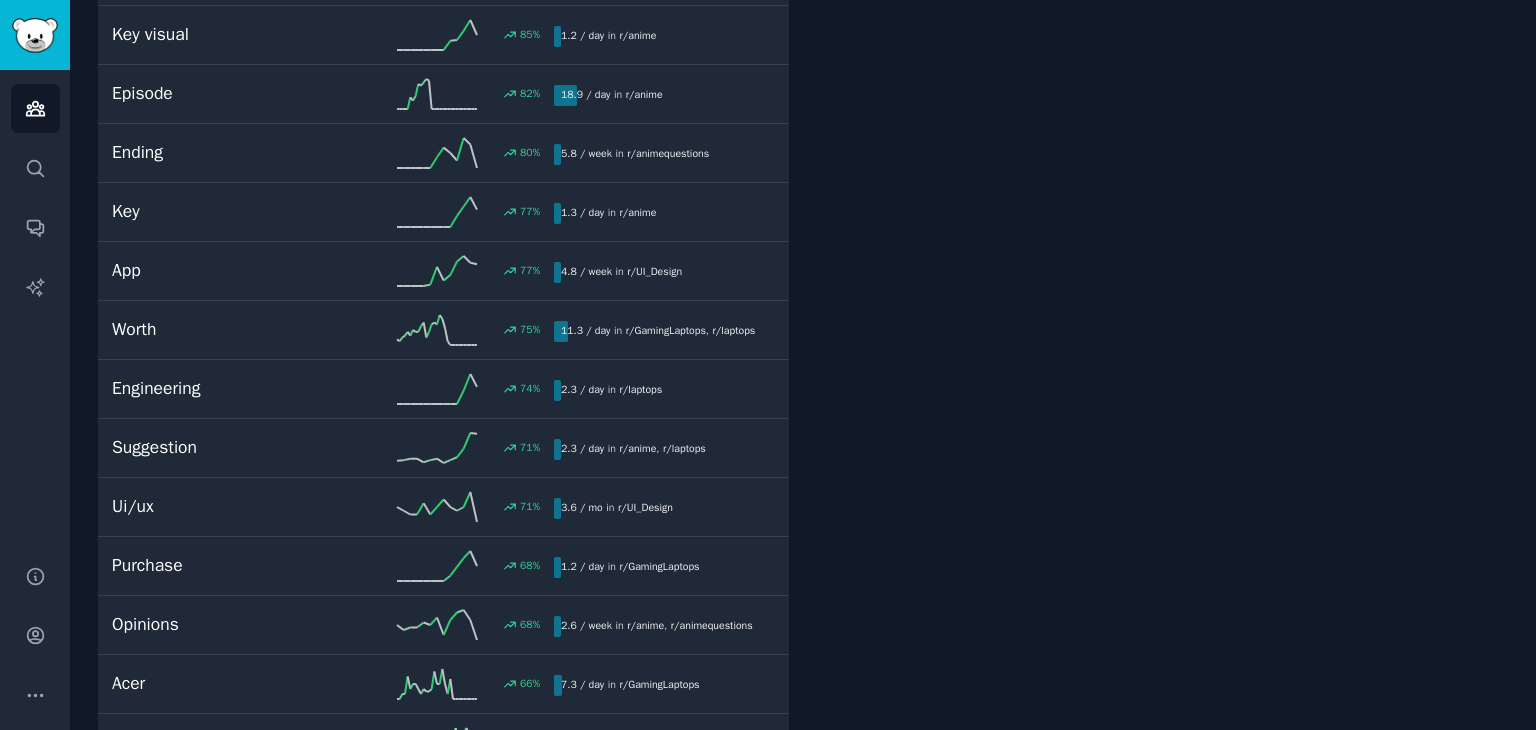 scroll, scrollTop: 1496, scrollLeft: 0, axis: vertical 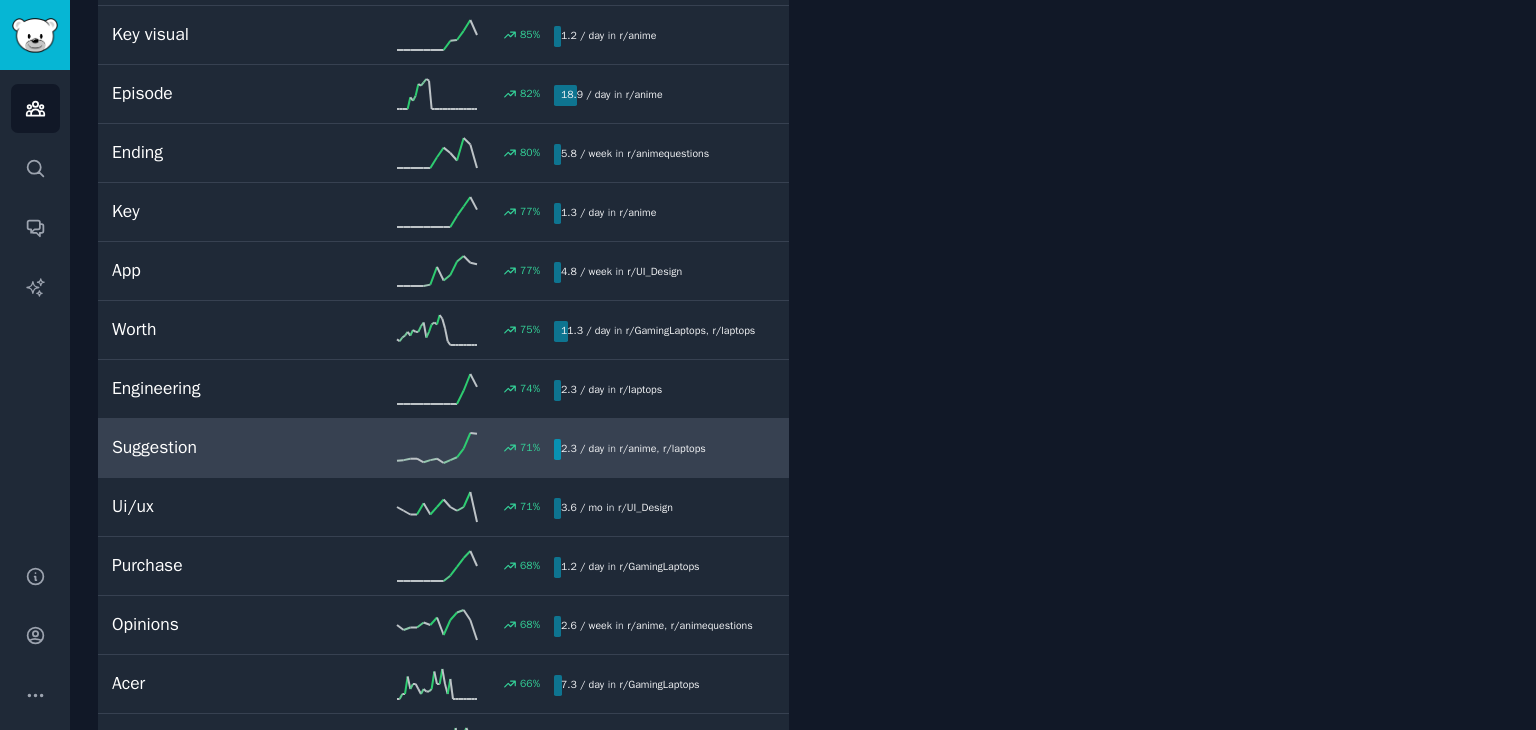 click on "Suggestion 71 % 2.3 / day  in    r/ anime ,  r/ laptops 71% increase in mentions recently" at bounding box center (443, 448) 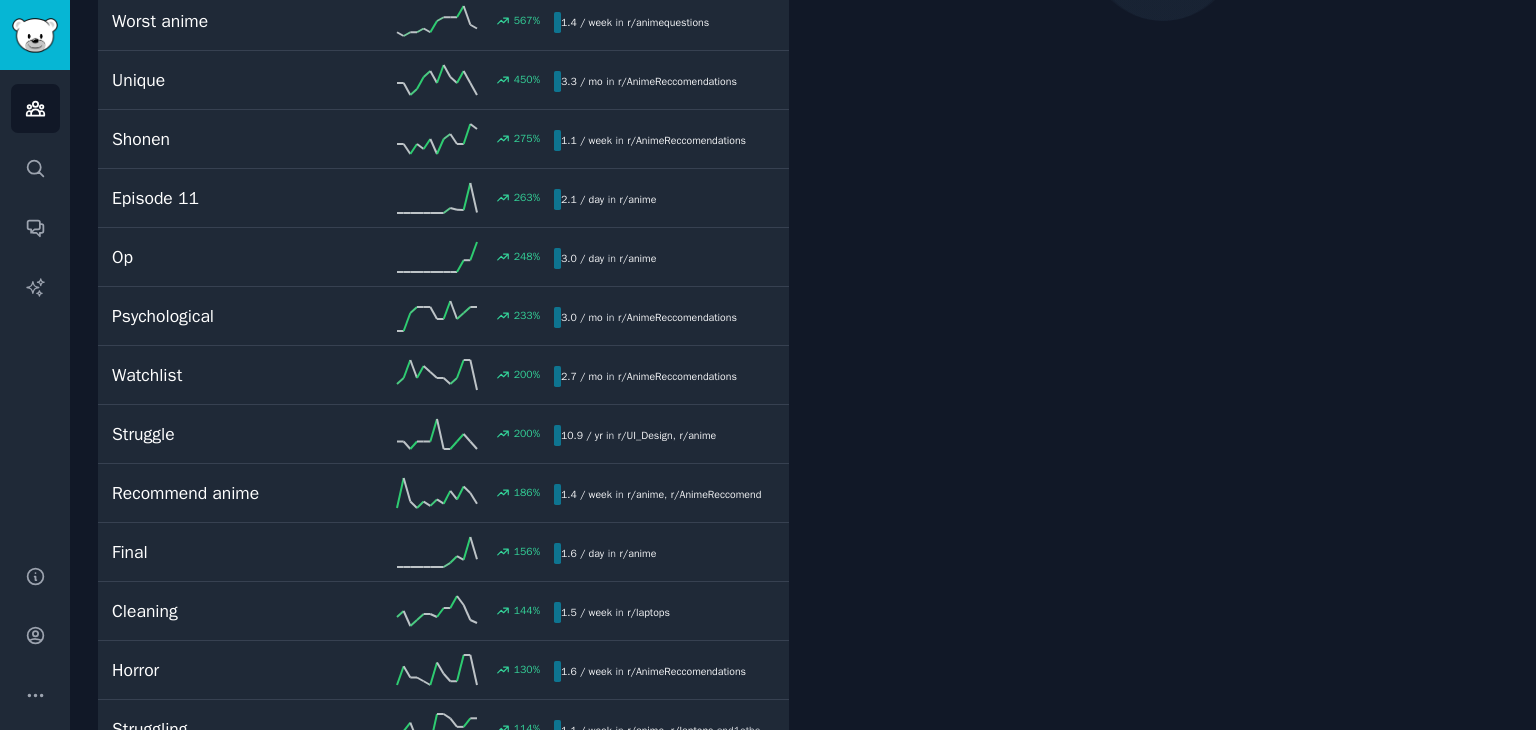 scroll, scrollTop: 111, scrollLeft: 0, axis: vertical 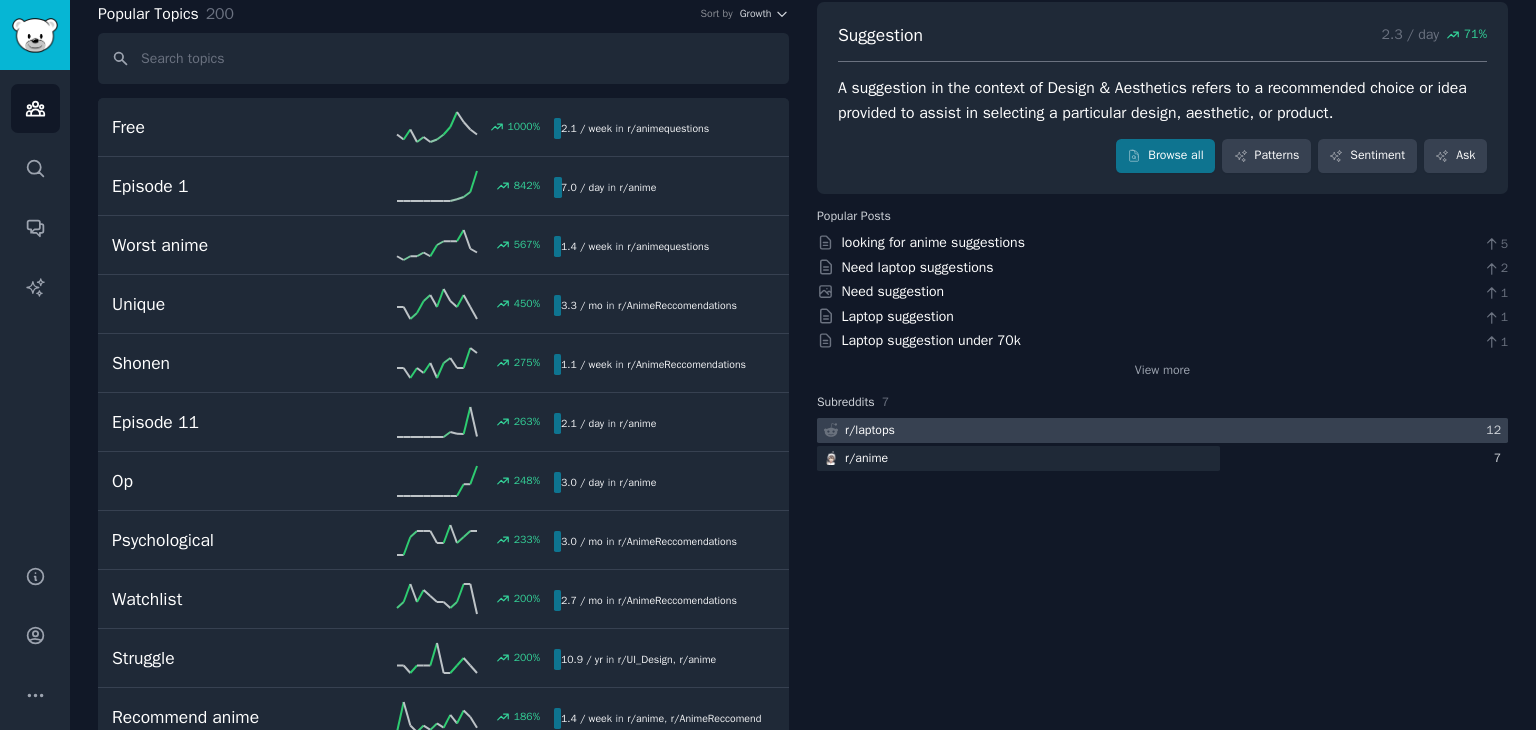 click at bounding box center [1162, 430] 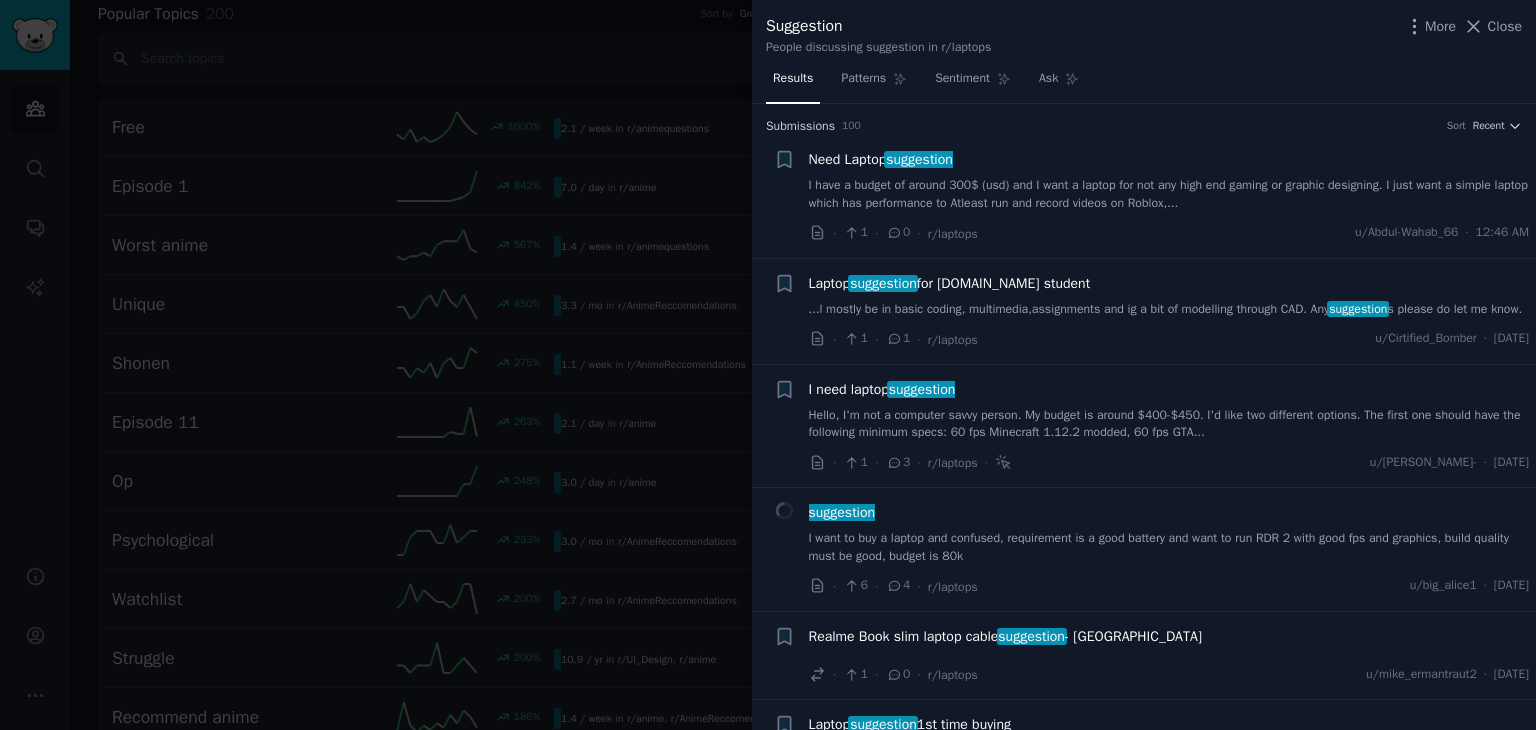 click on "I have a budget of around 300$ (usd) and I want a laptop for not any high end gaming or graphic designing. I just want a simple laptop which has performance to Atleast run and record videos on Roblox,..." at bounding box center (1169, 194) 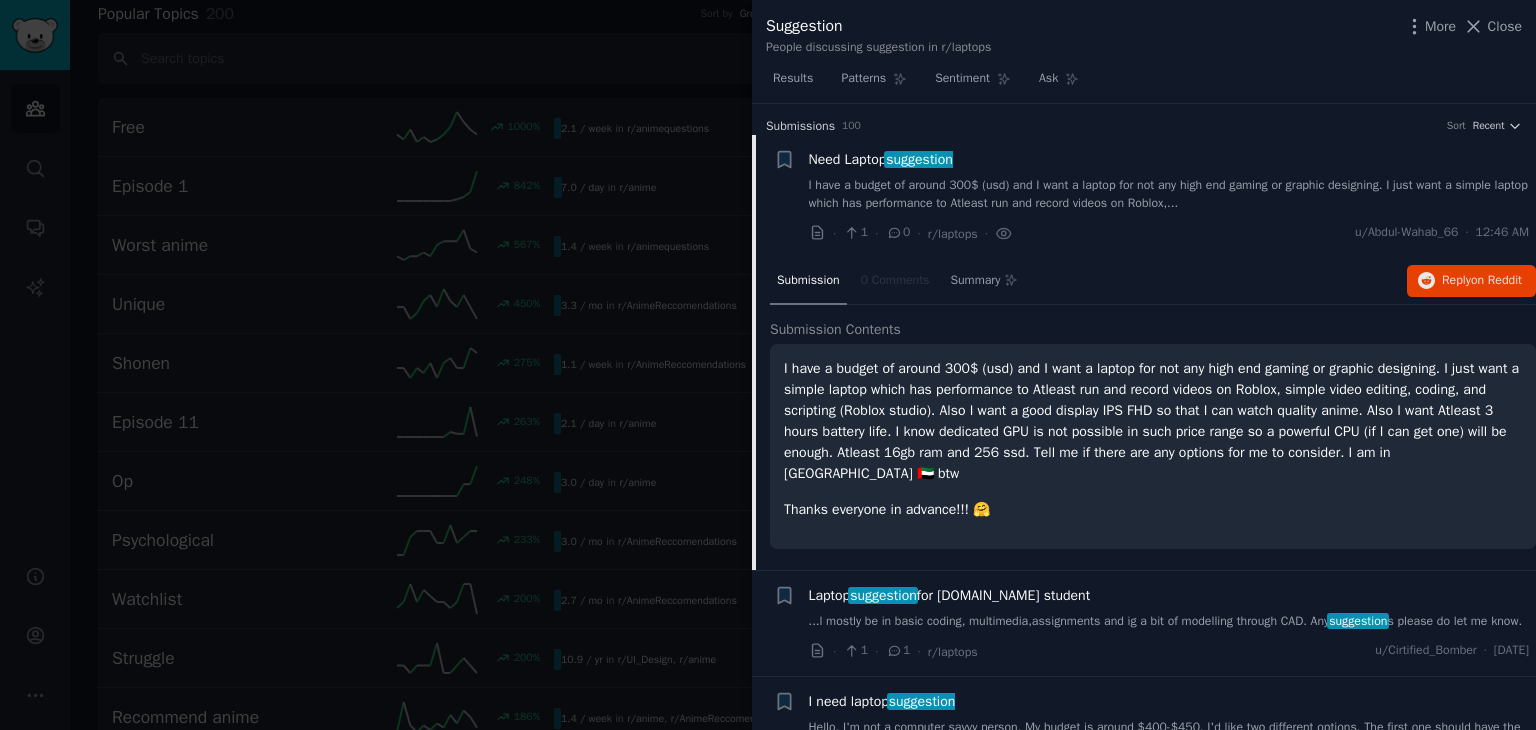 scroll, scrollTop: 31, scrollLeft: 0, axis: vertical 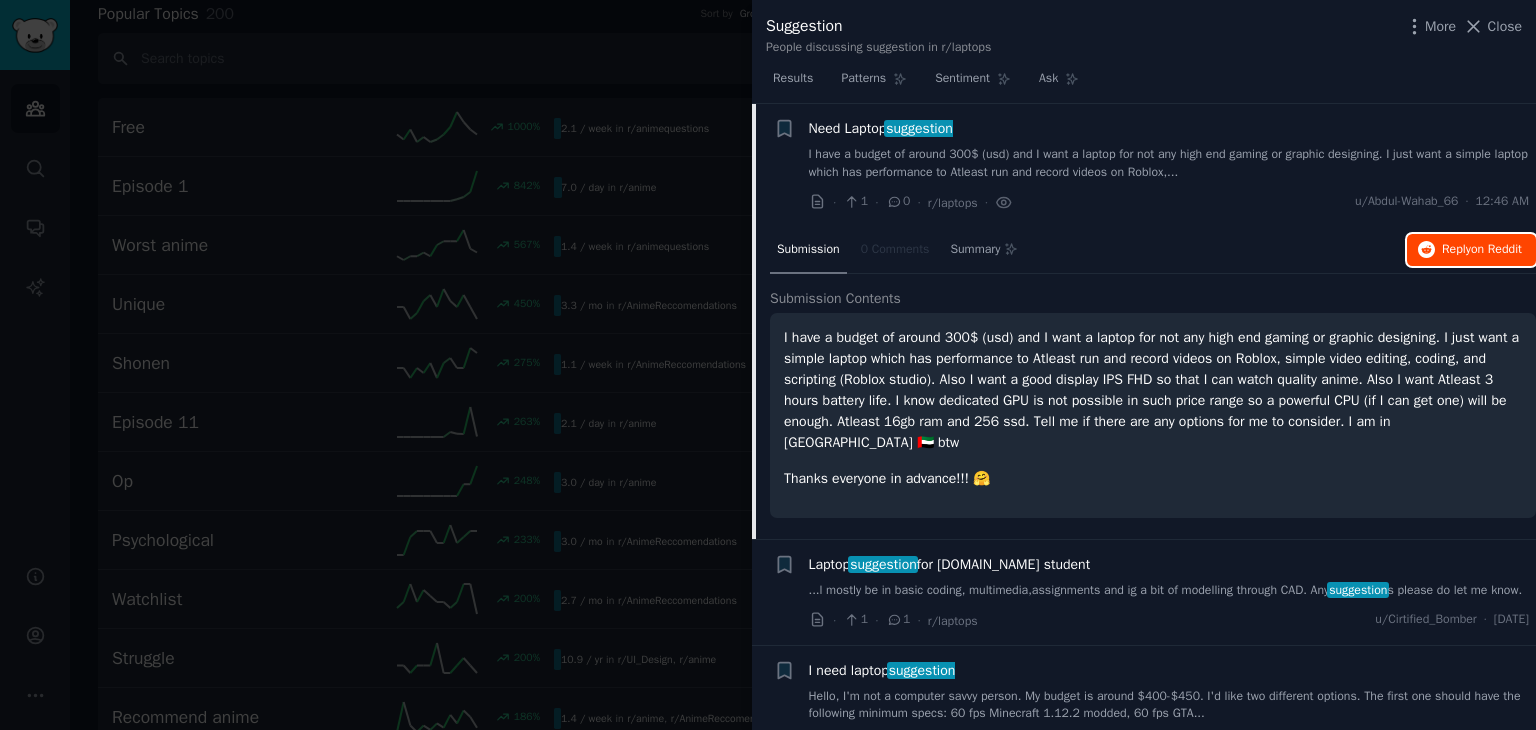 click on "on Reddit" at bounding box center [1496, 249] 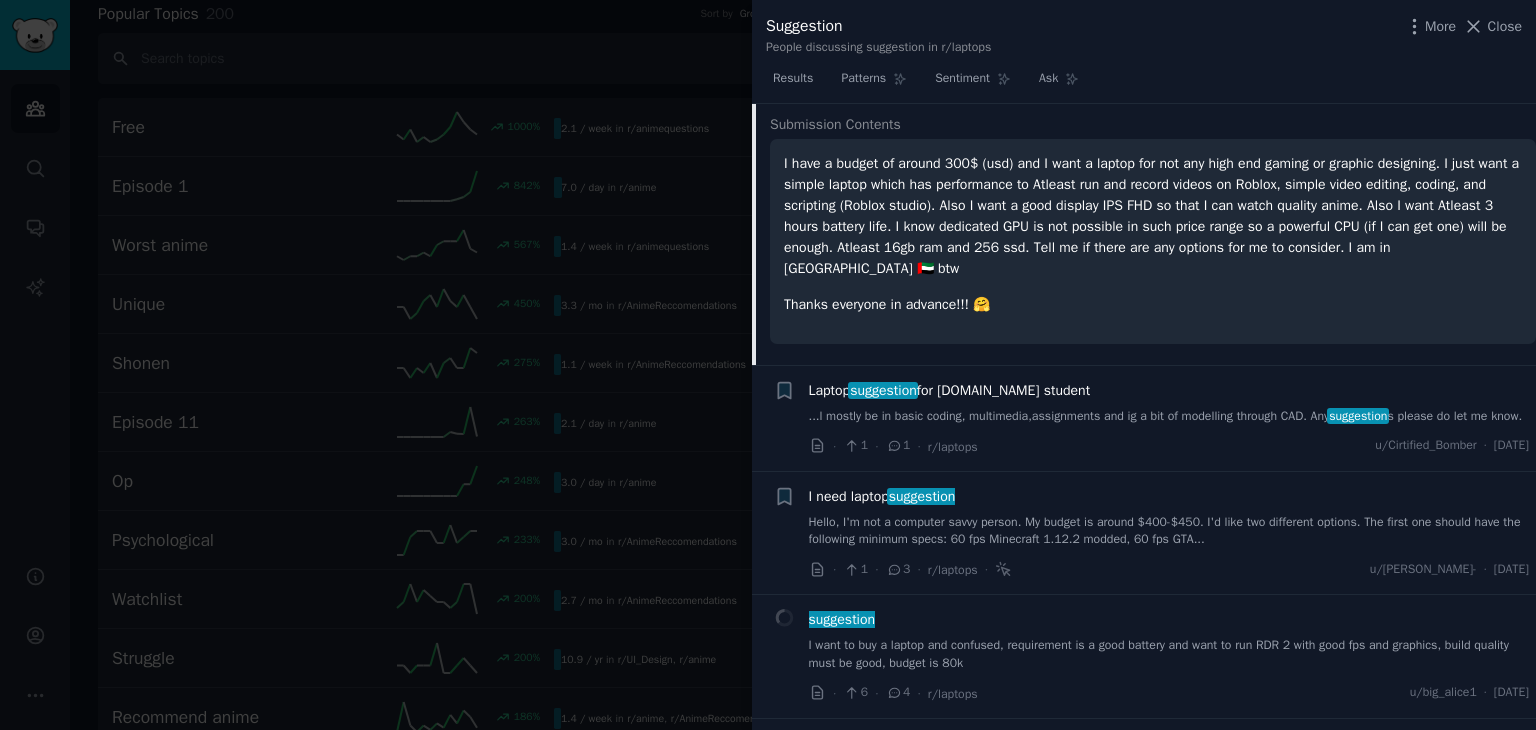 scroll, scrollTop: 206, scrollLeft: 0, axis: vertical 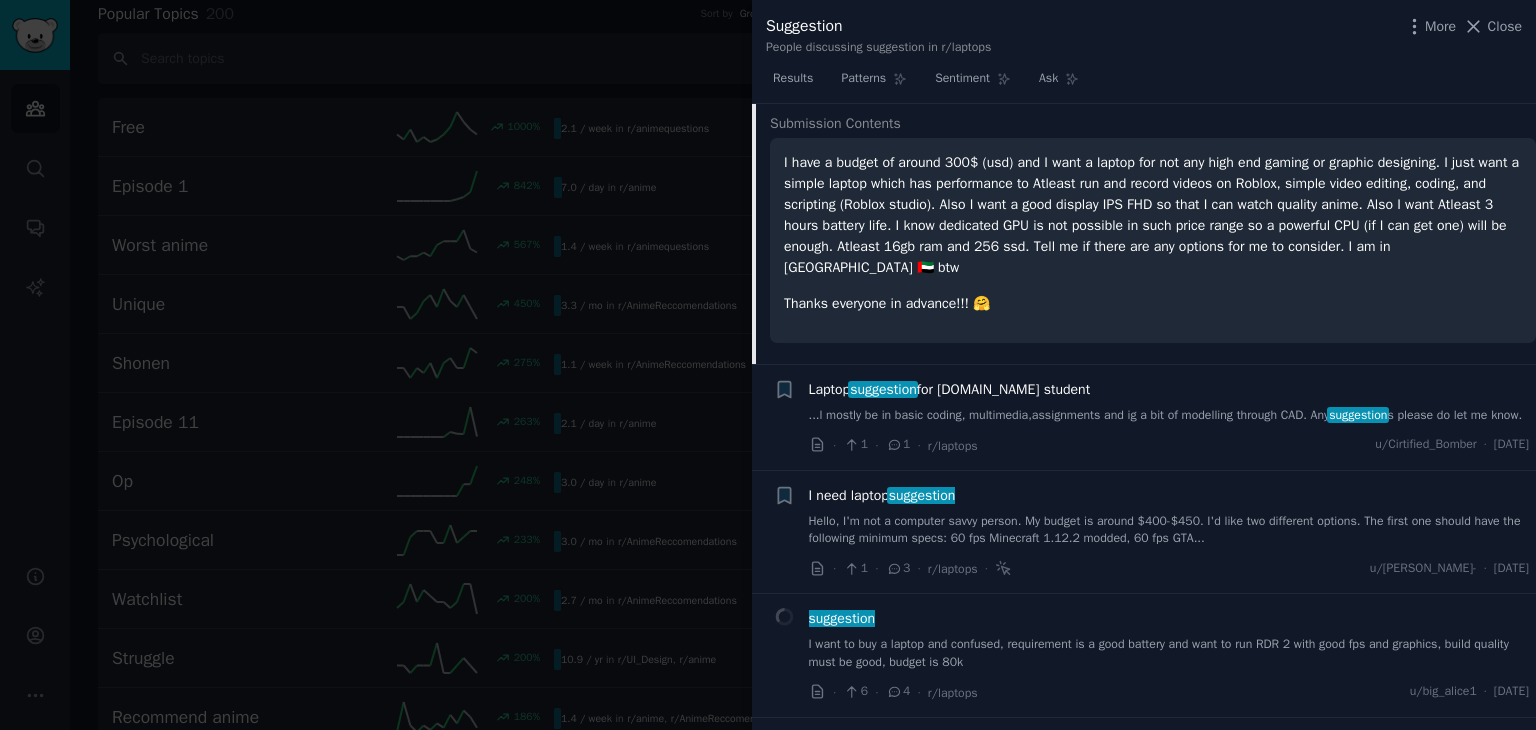 click on "Laptop  suggestion  for [DOMAIN_NAME] student ...l mostly be in basic coding, multimedia,assignments and ig a bit of modelling through CAD. Any  suggestion s please do let me know." at bounding box center (1169, 402) 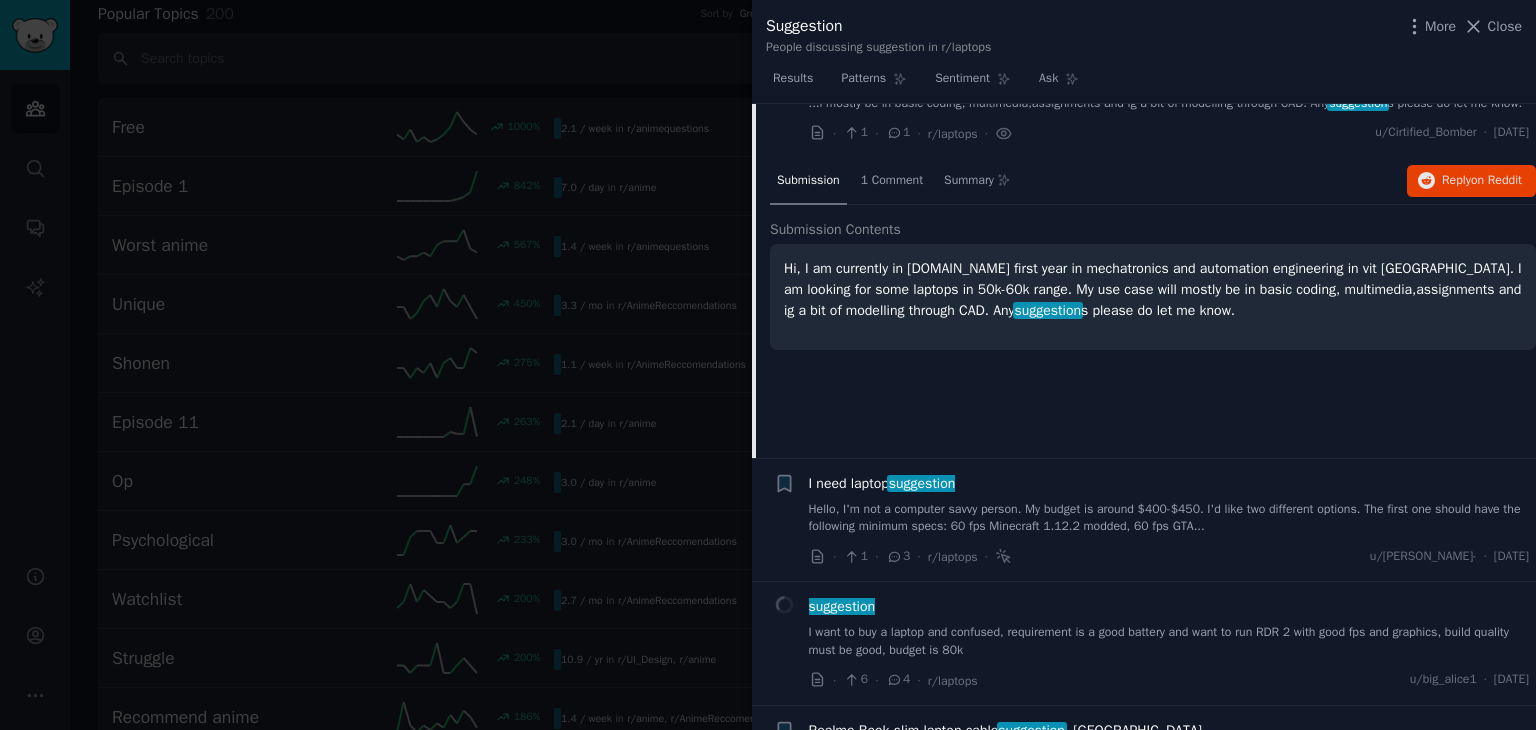 scroll, scrollTop: 155, scrollLeft: 0, axis: vertical 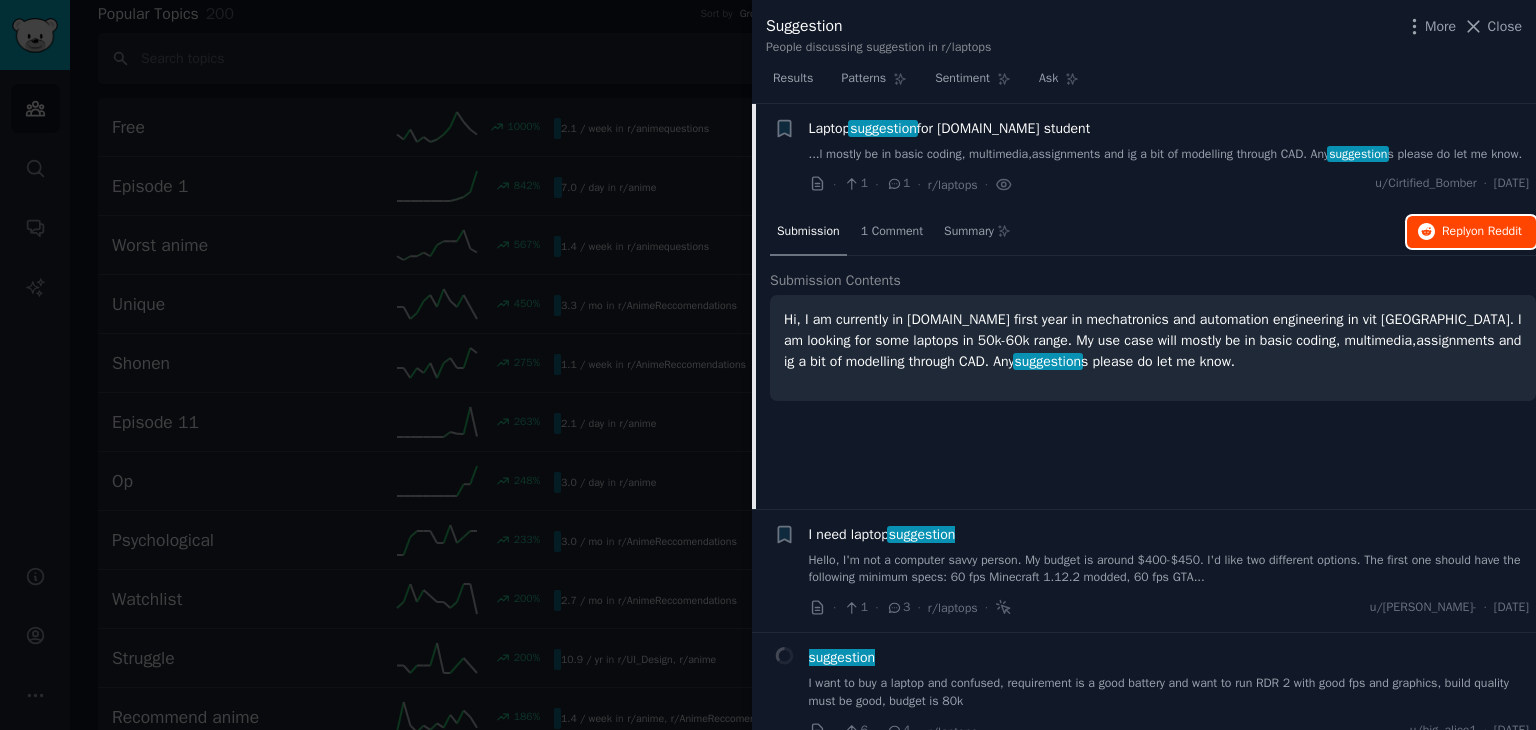 click 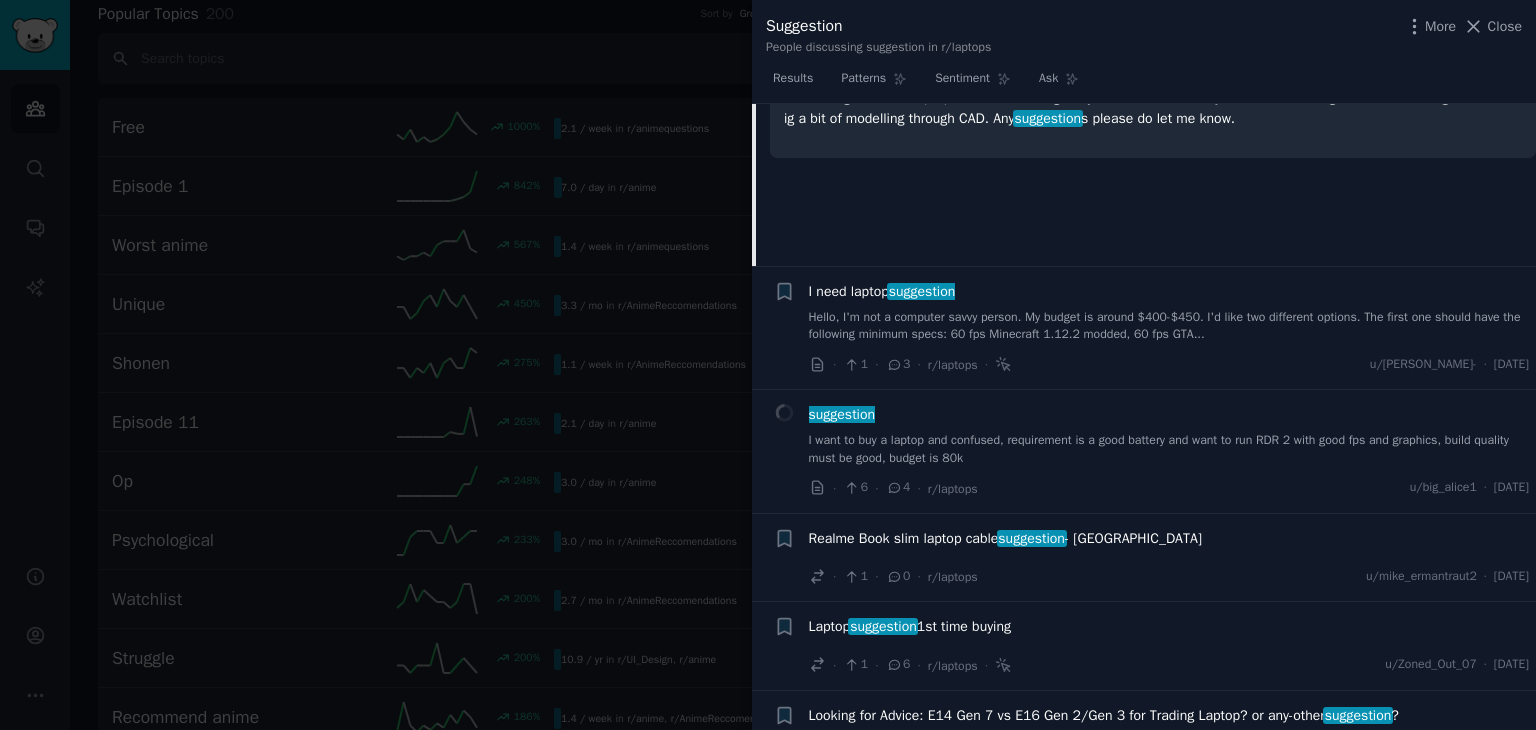 scroll, scrollTop: 405, scrollLeft: 0, axis: vertical 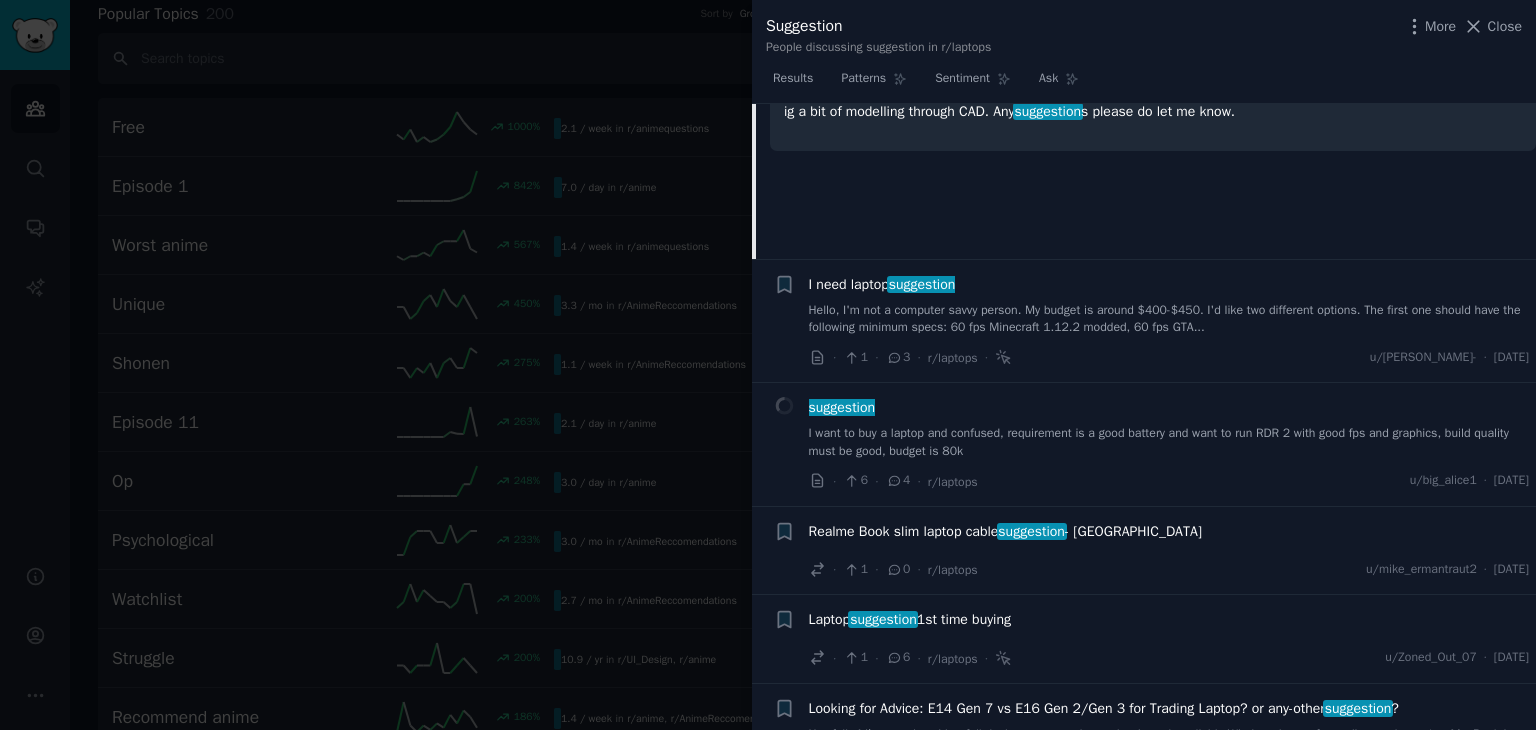 click on "I need laptop  suggestion" at bounding box center (882, 284) 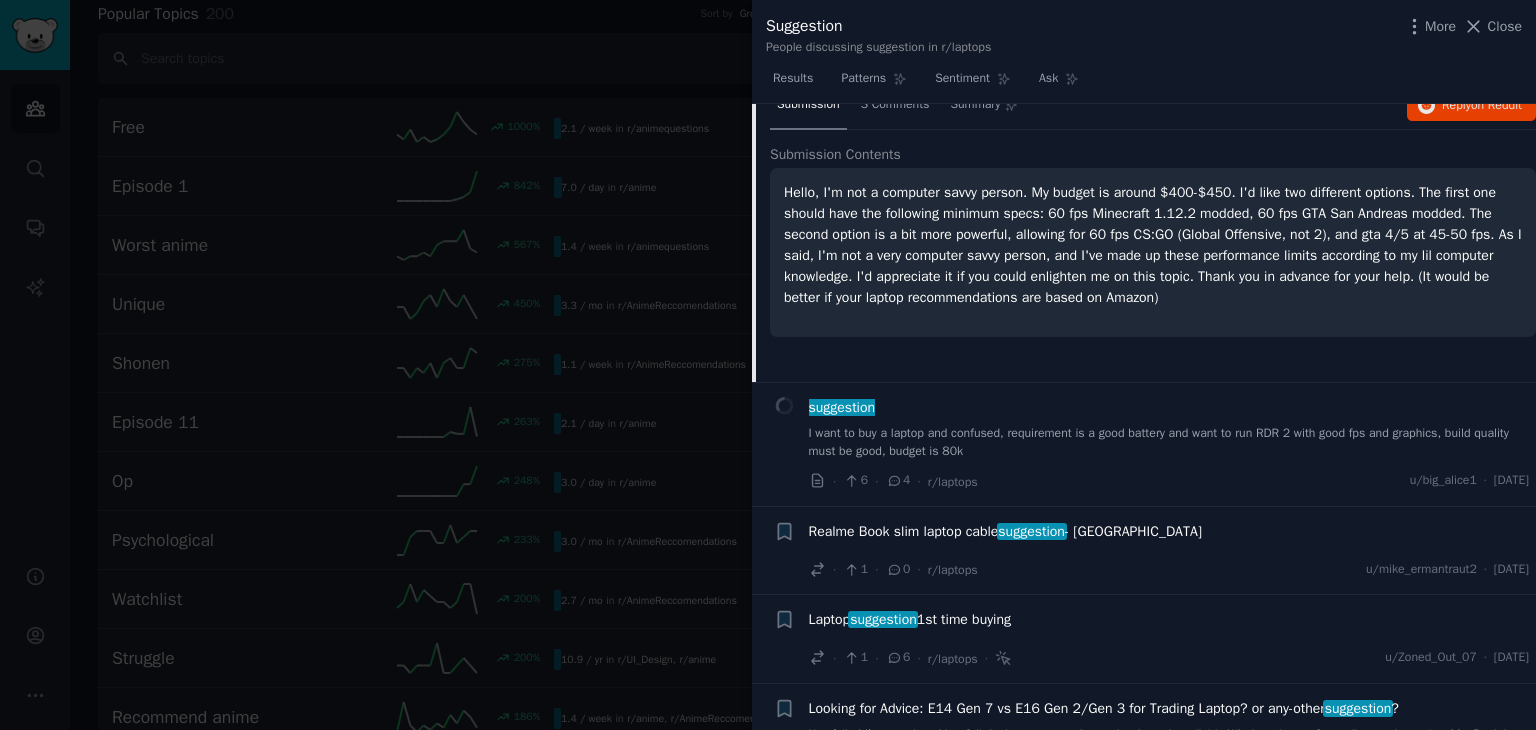 scroll, scrollTop: 278, scrollLeft: 0, axis: vertical 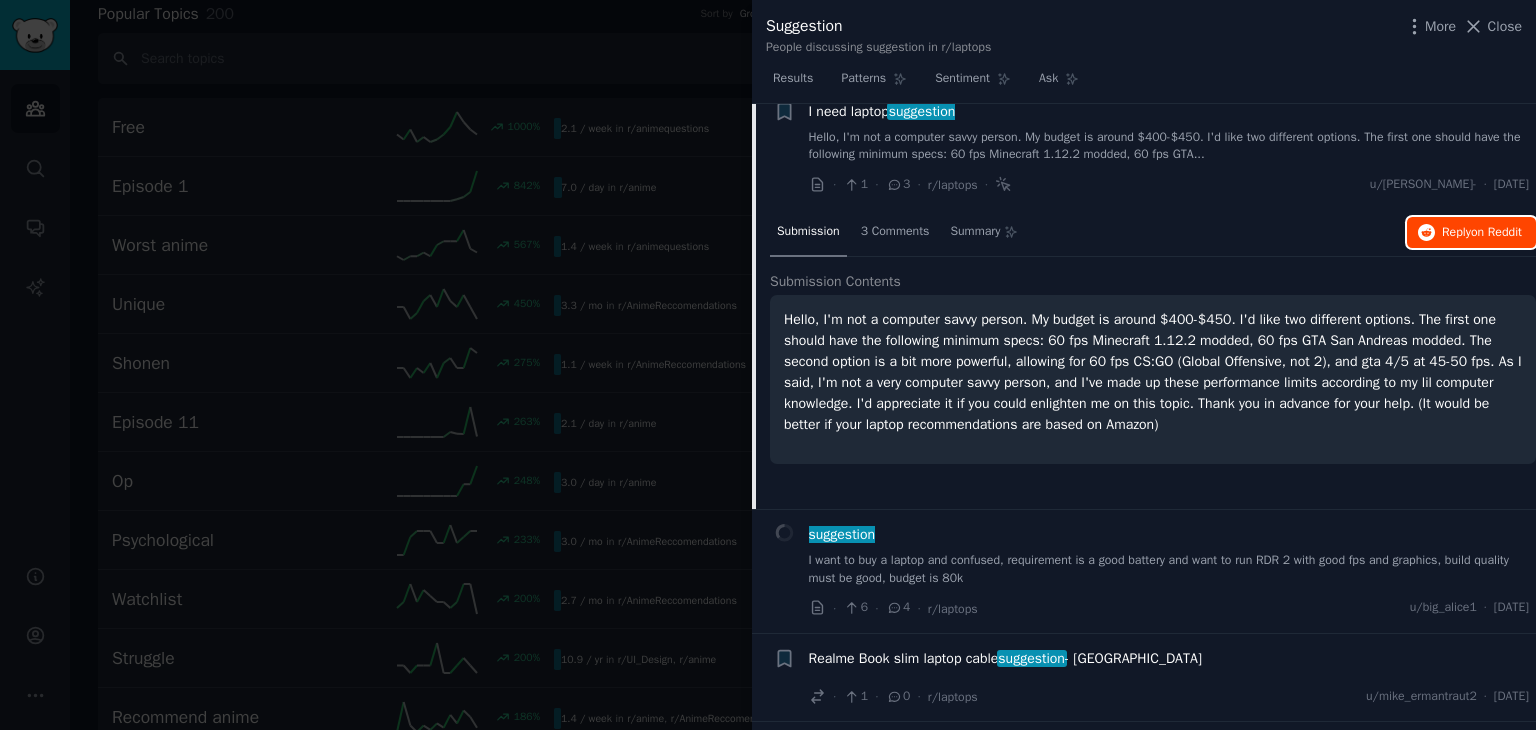 click 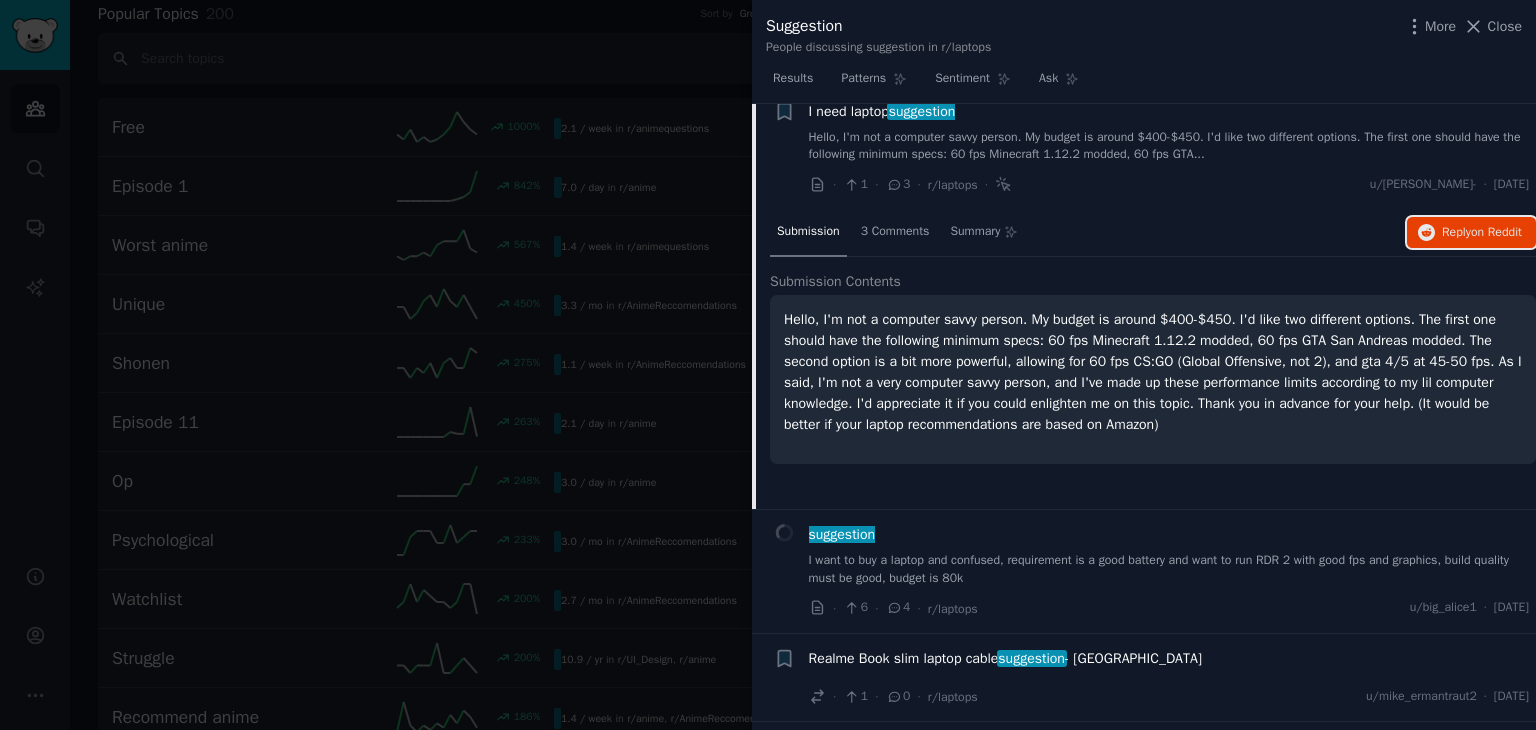 scroll, scrollTop: 488, scrollLeft: 0, axis: vertical 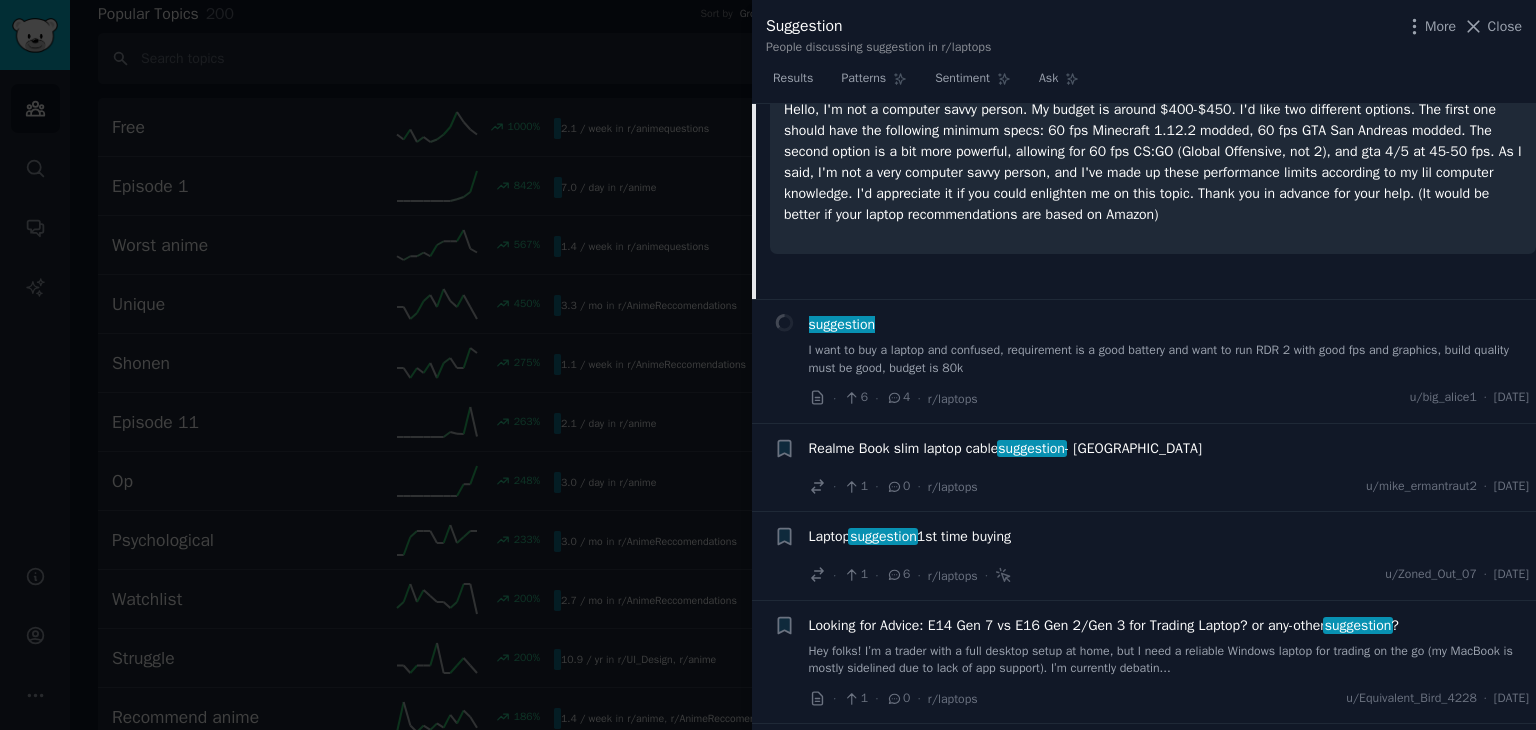 click on "I want to buy a laptop and confused, requirement is a good battery and want to run RDR 2 with good fps and graphics, build quality must be good, budget is 80k" at bounding box center (1169, 359) 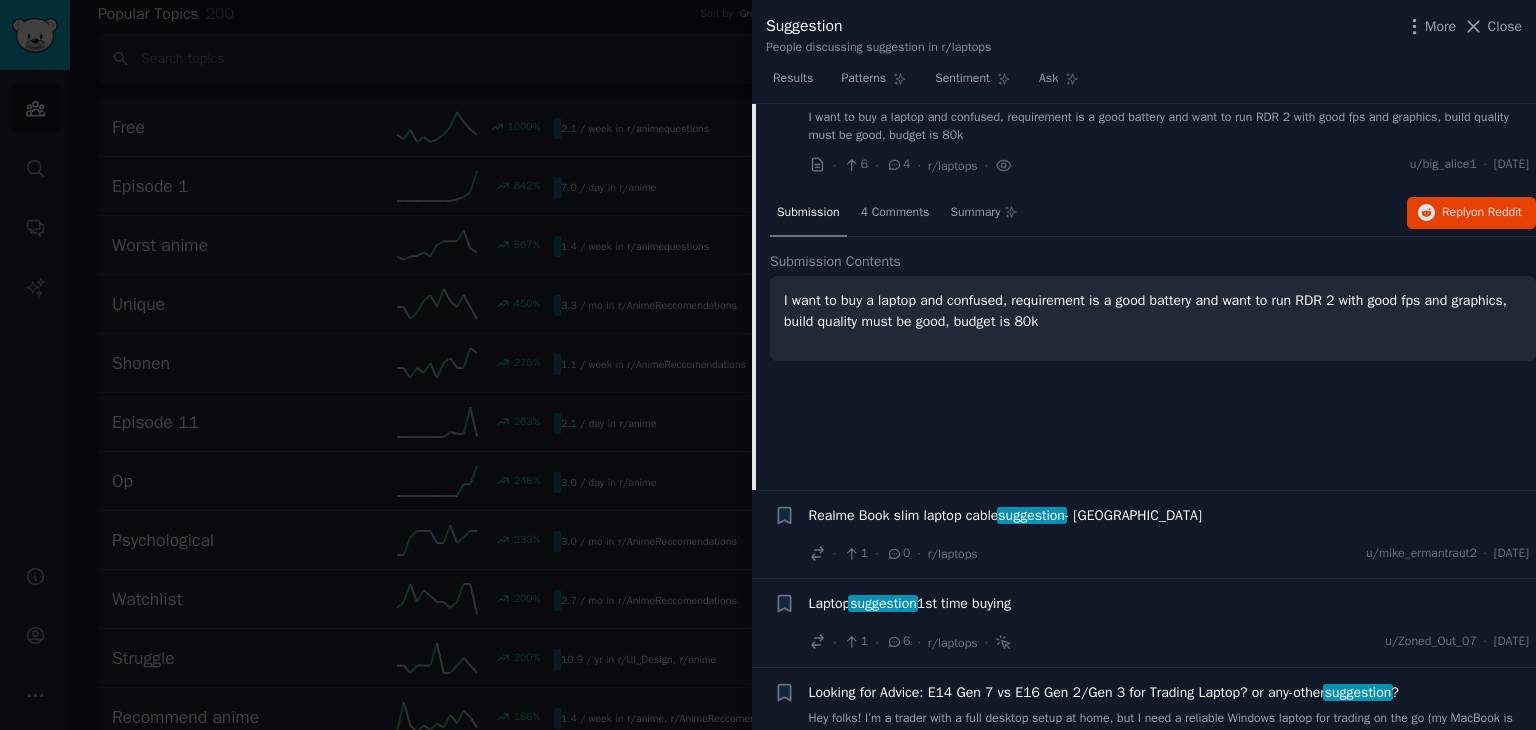 scroll, scrollTop: 401, scrollLeft: 0, axis: vertical 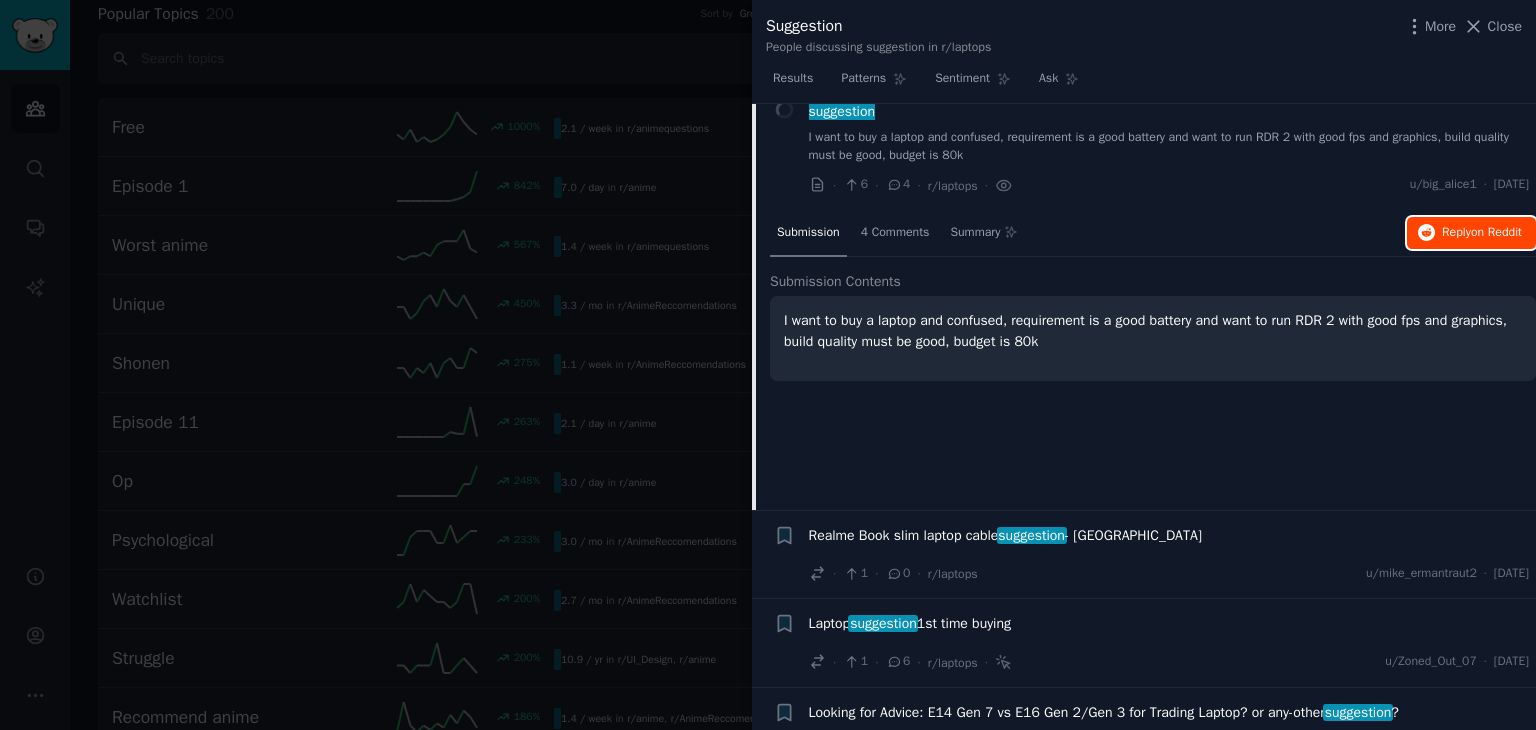 click on "on Reddit" at bounding box center [1496, 232] 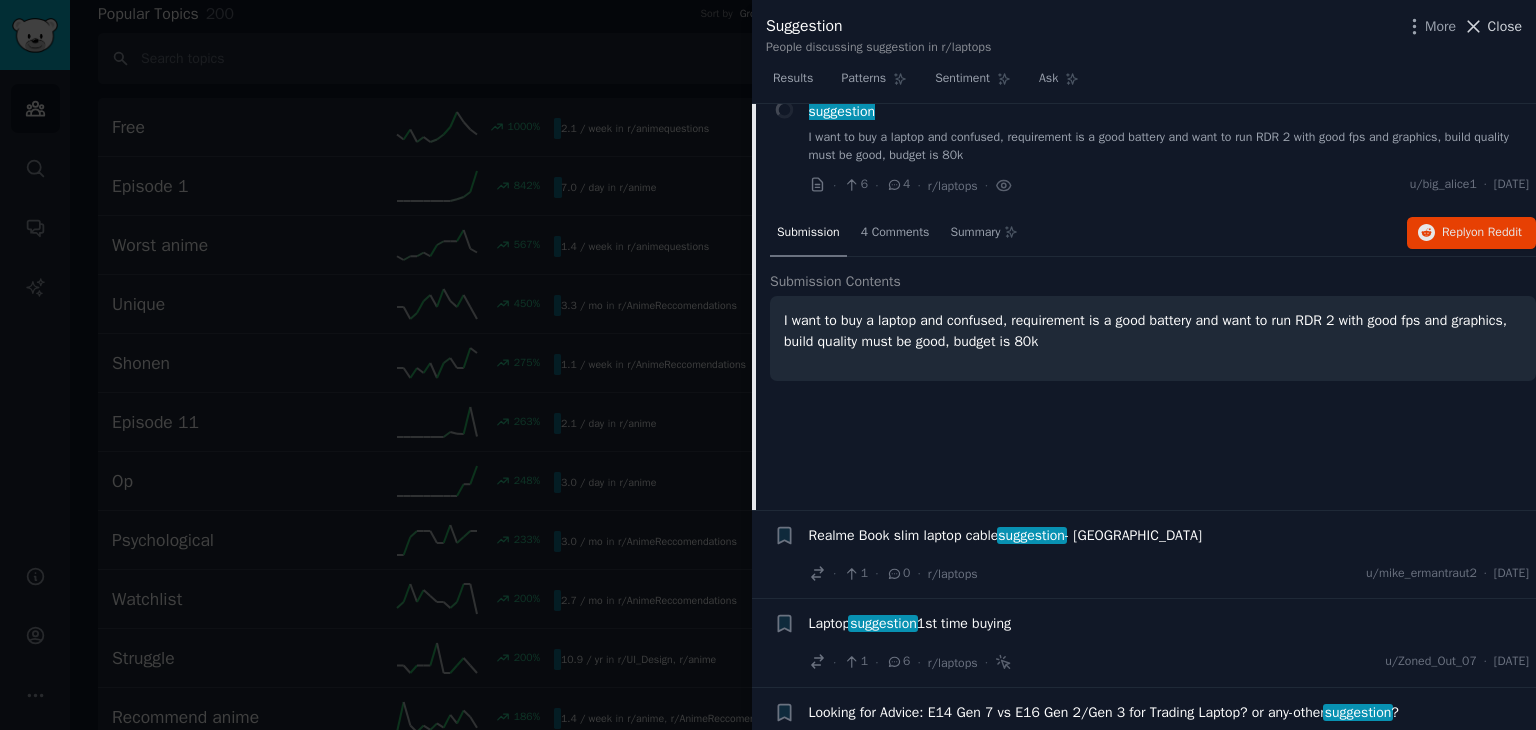 click on "Close" at bounding box center (1492, 26) 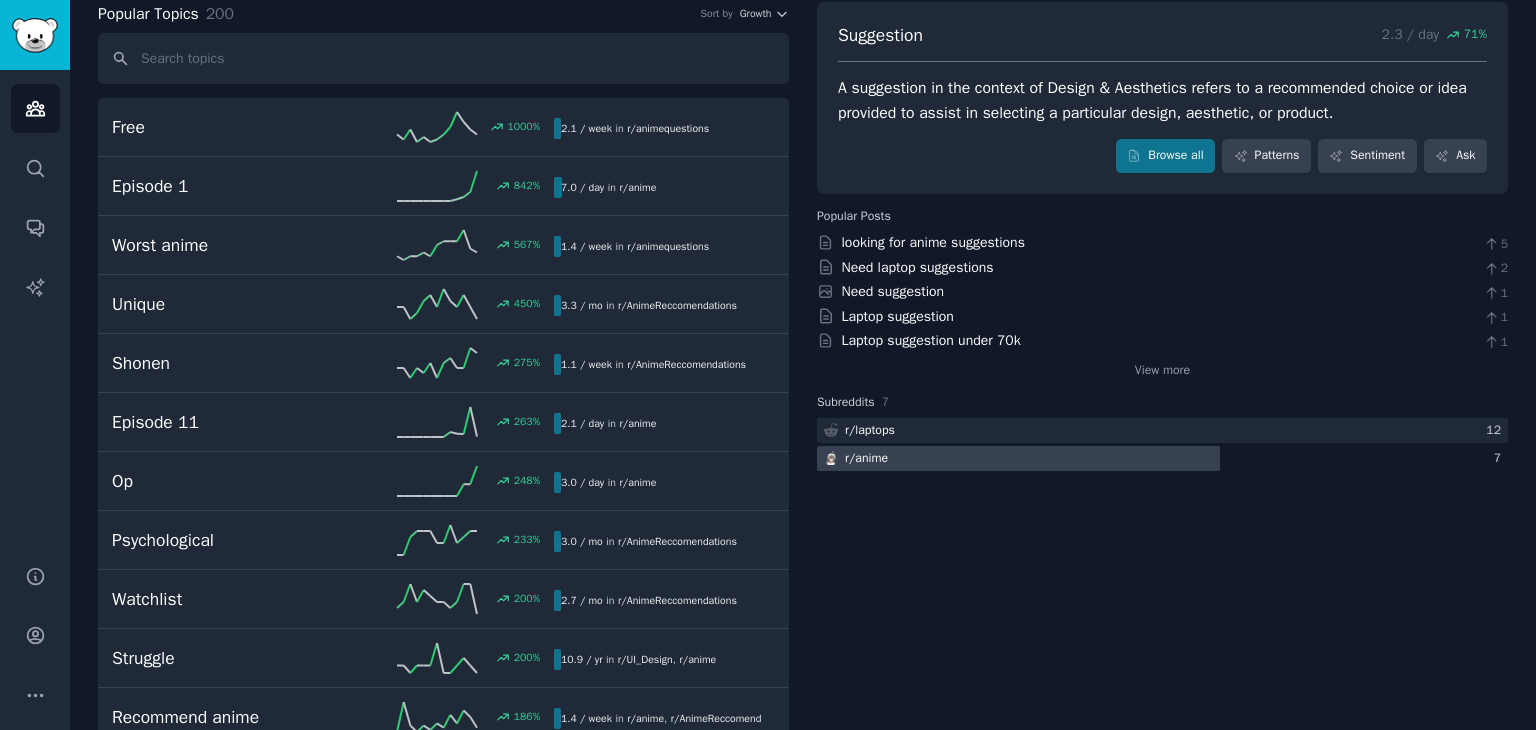 click at bounding box center [1018, 458] 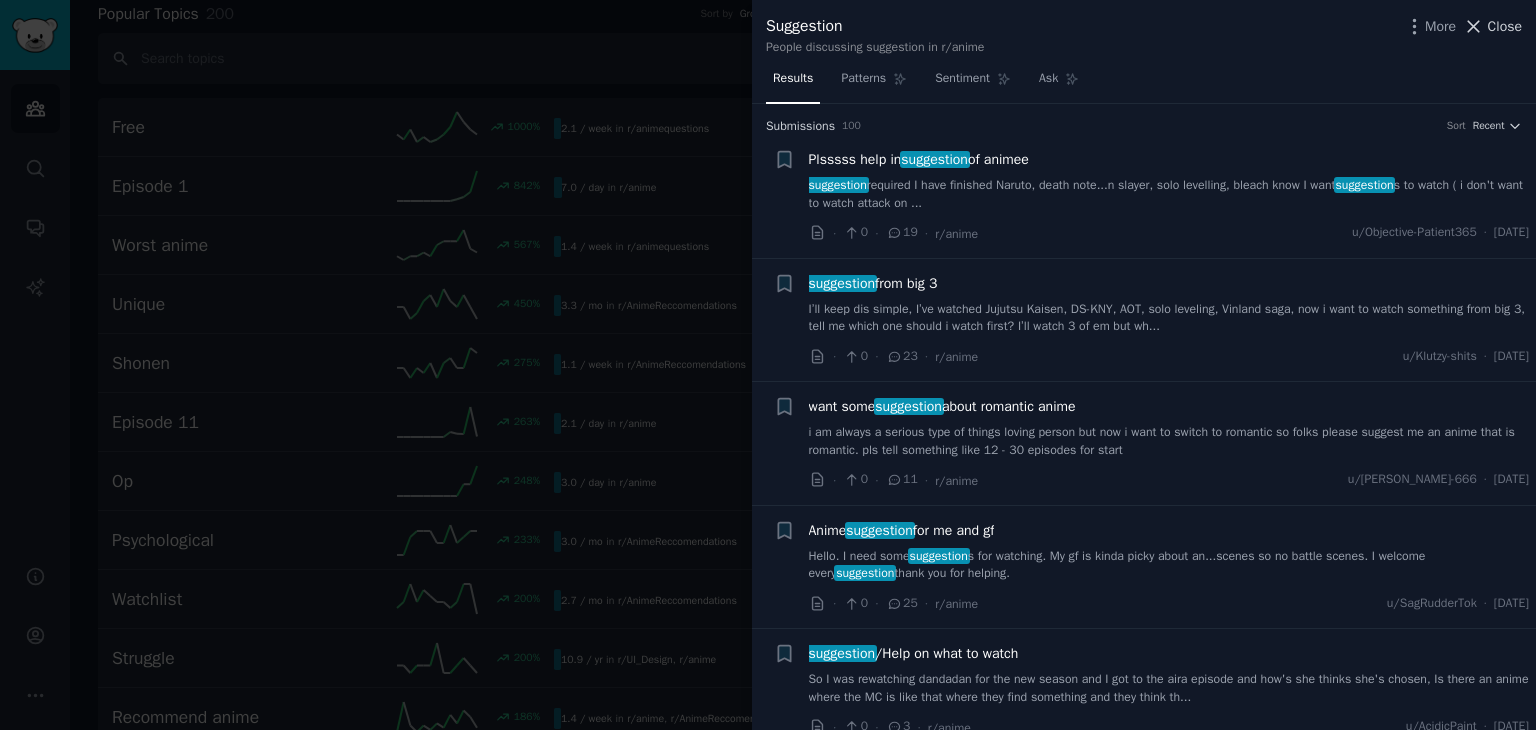 click on "Close" at bounding box center [1505, 26] 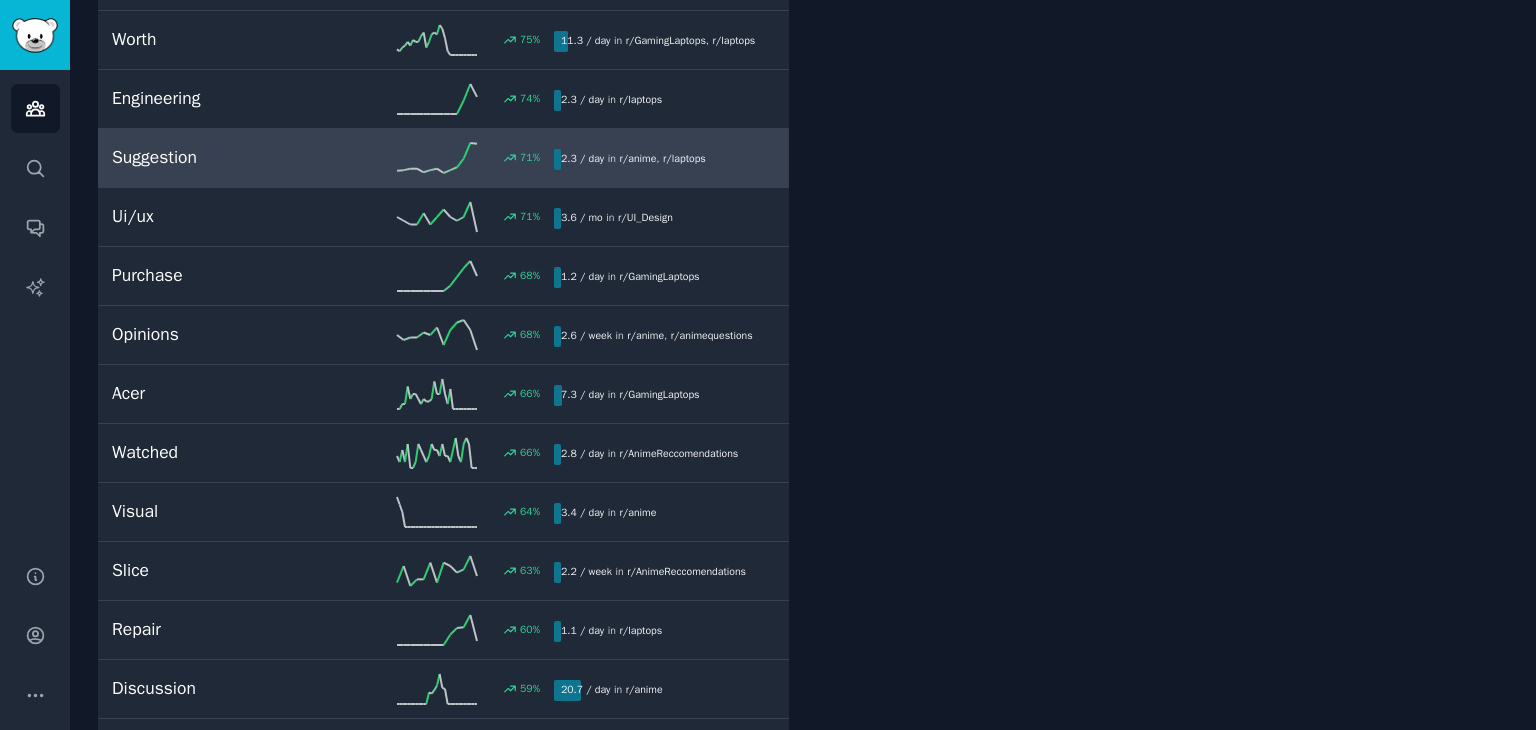 scroll, scrollTop: 1787, scrollLeft: 0, axis: vertical 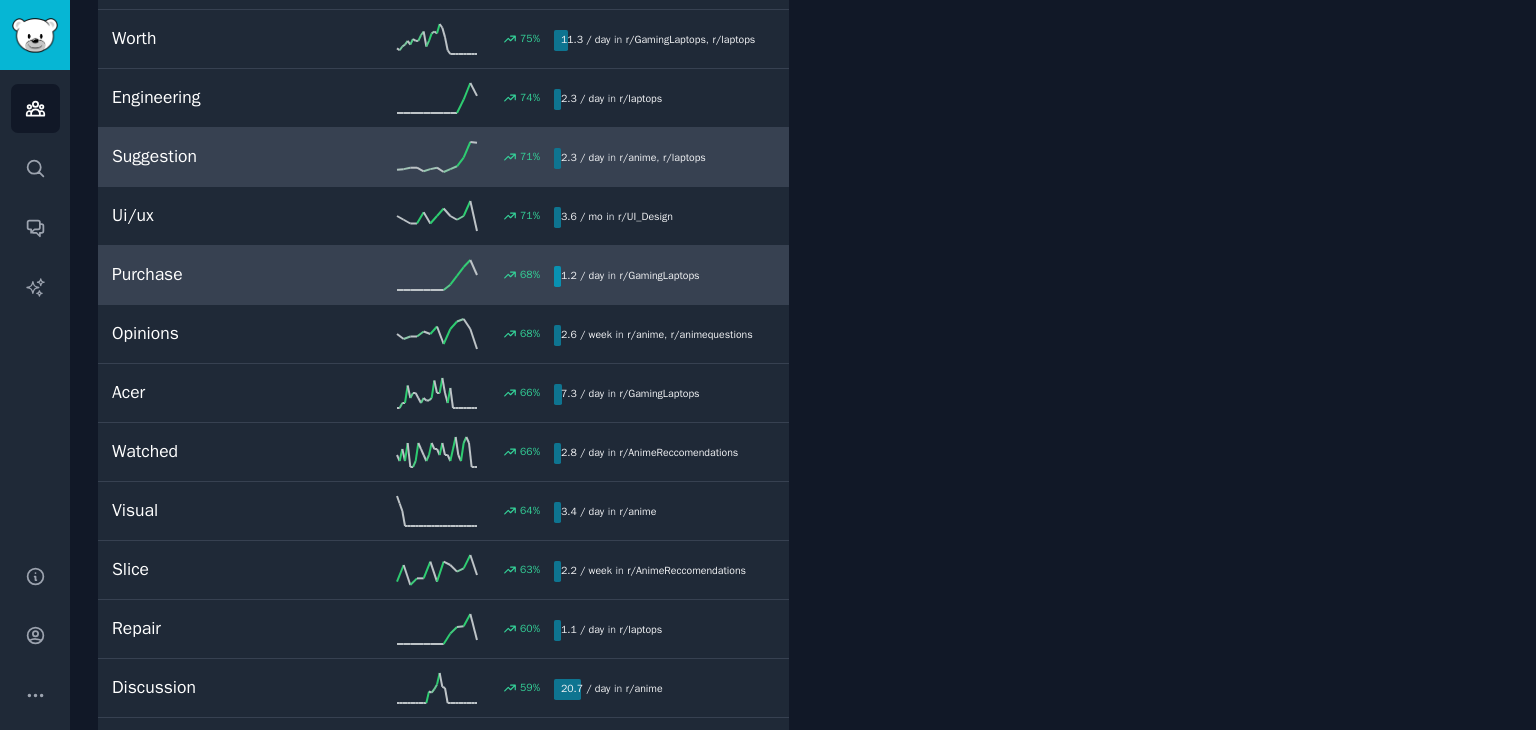 click on "1.2 / day  in    r/ GamingLaptops" at bounding box center [630, 276] 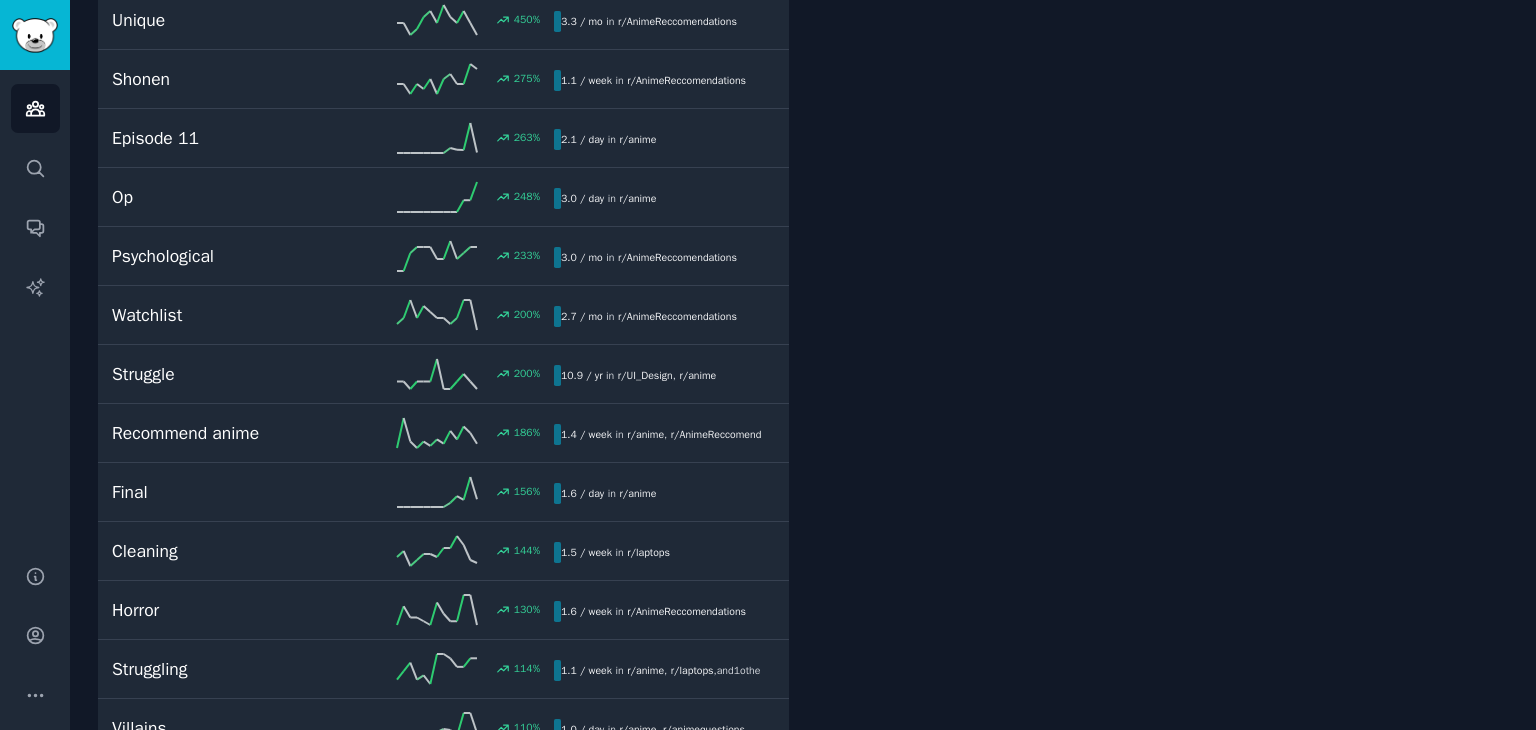 scroll, scrollTop: 111, scrollLeft: 0, axis: vertical 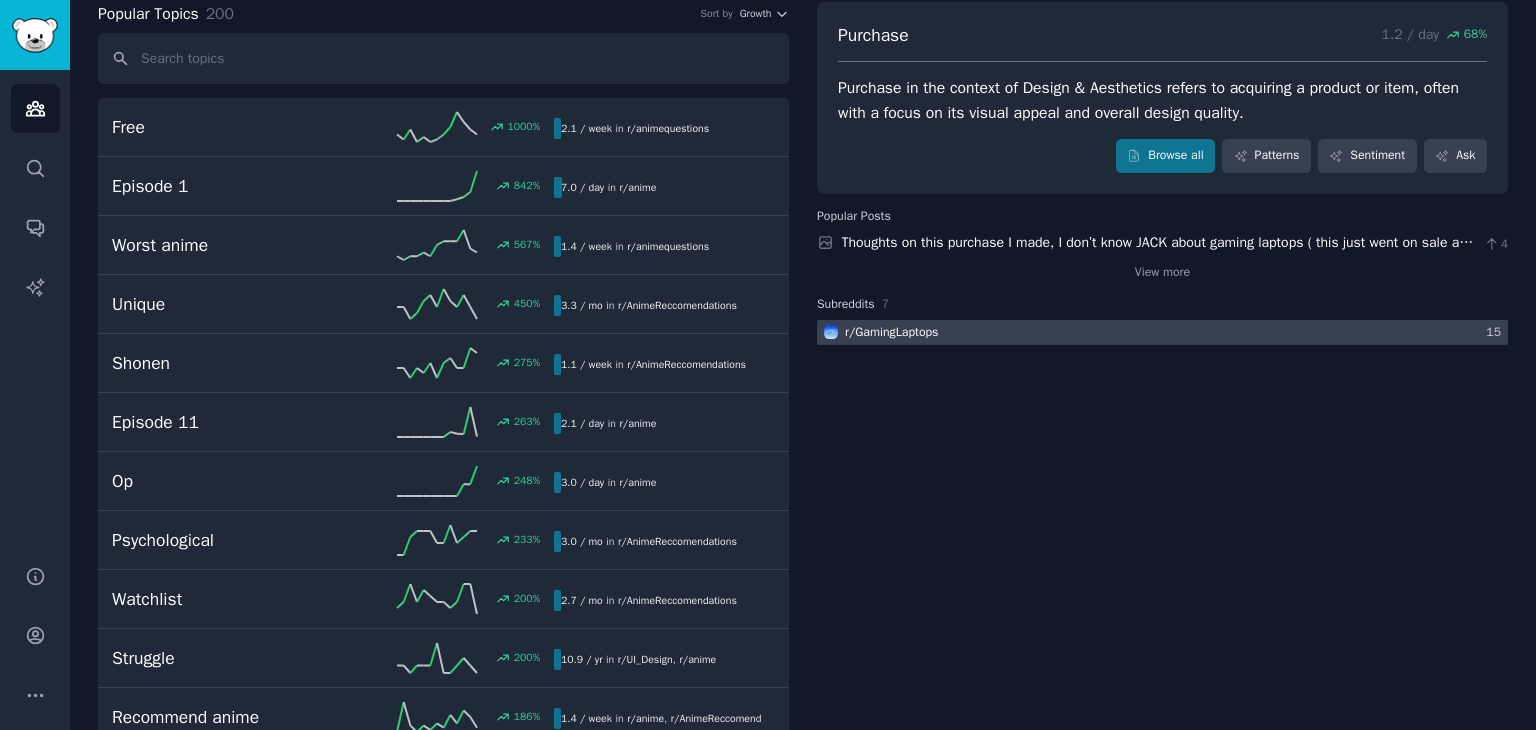 click at bounding box center (1162, 332) 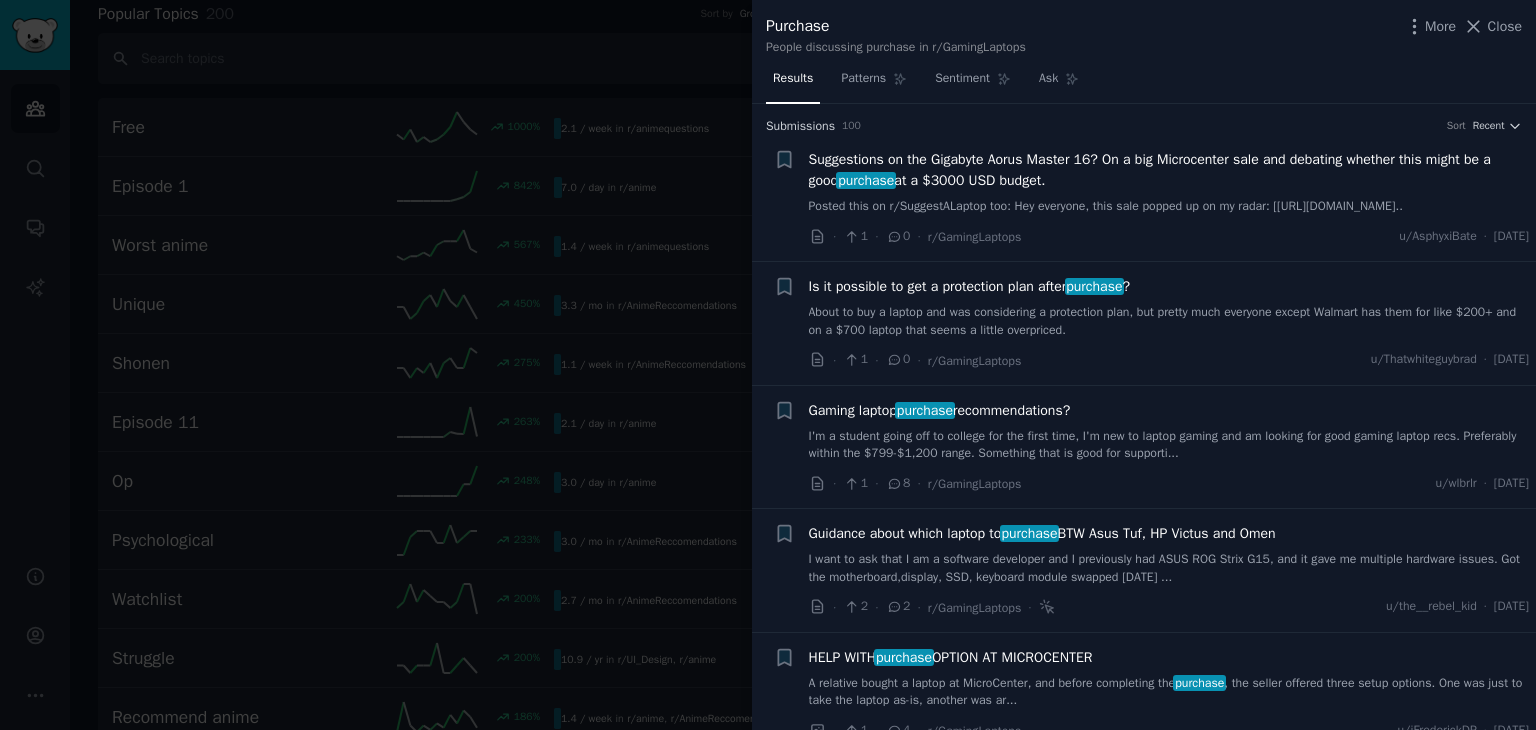 click on "Suggestions on the Gigabyte Aorus Master 16? On a big Microcenter sale and debating whether this might be a good  purchase  at a $3000 USD budget." at bounding box center [1169, 170] 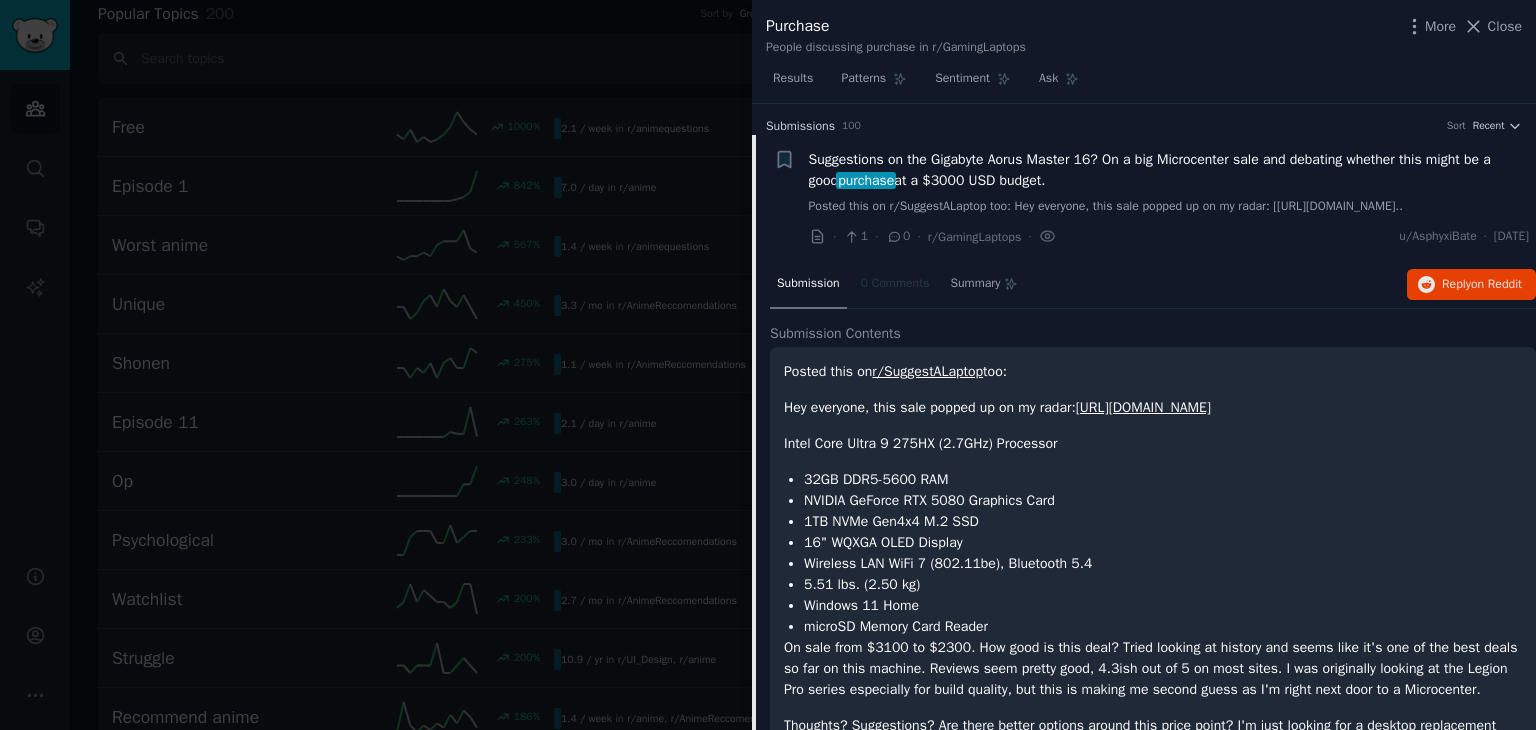 scroll, scrollTop: 31, scrollLeft: 0, axis: vertical 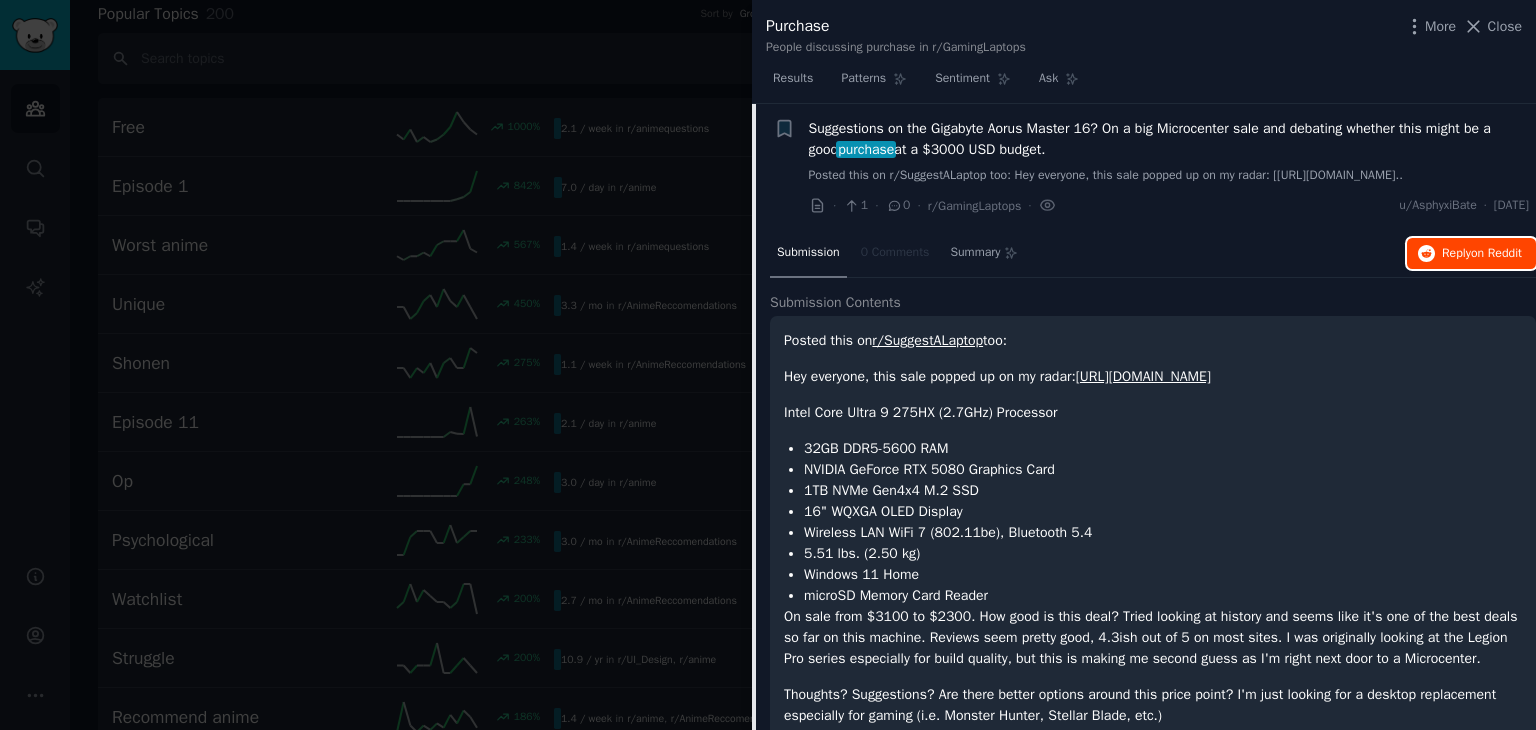 click on "Reply  on Reddit" at bounding box center (1471, 254) 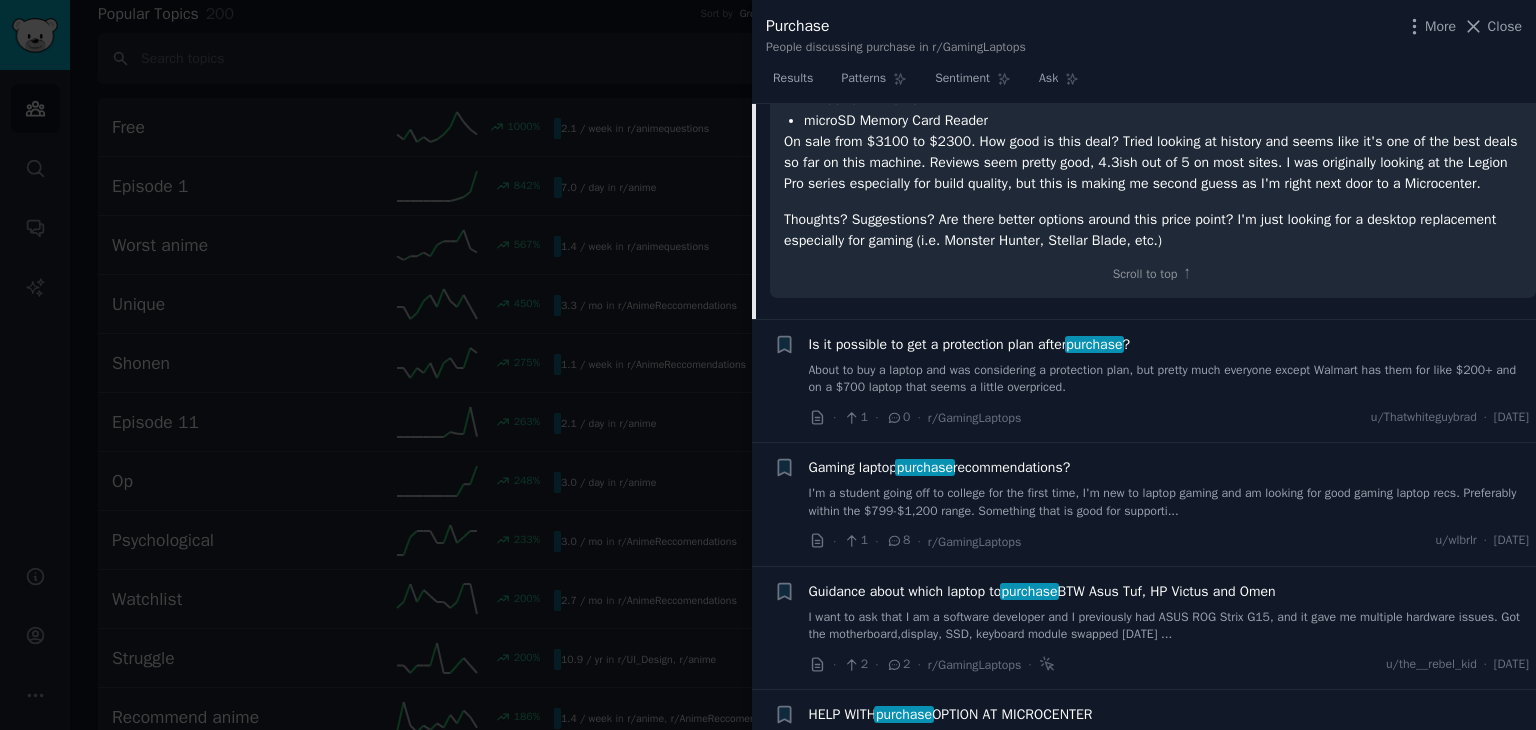 scroll, scrollTop: 627, scrollLeft: 0, axis: vertical 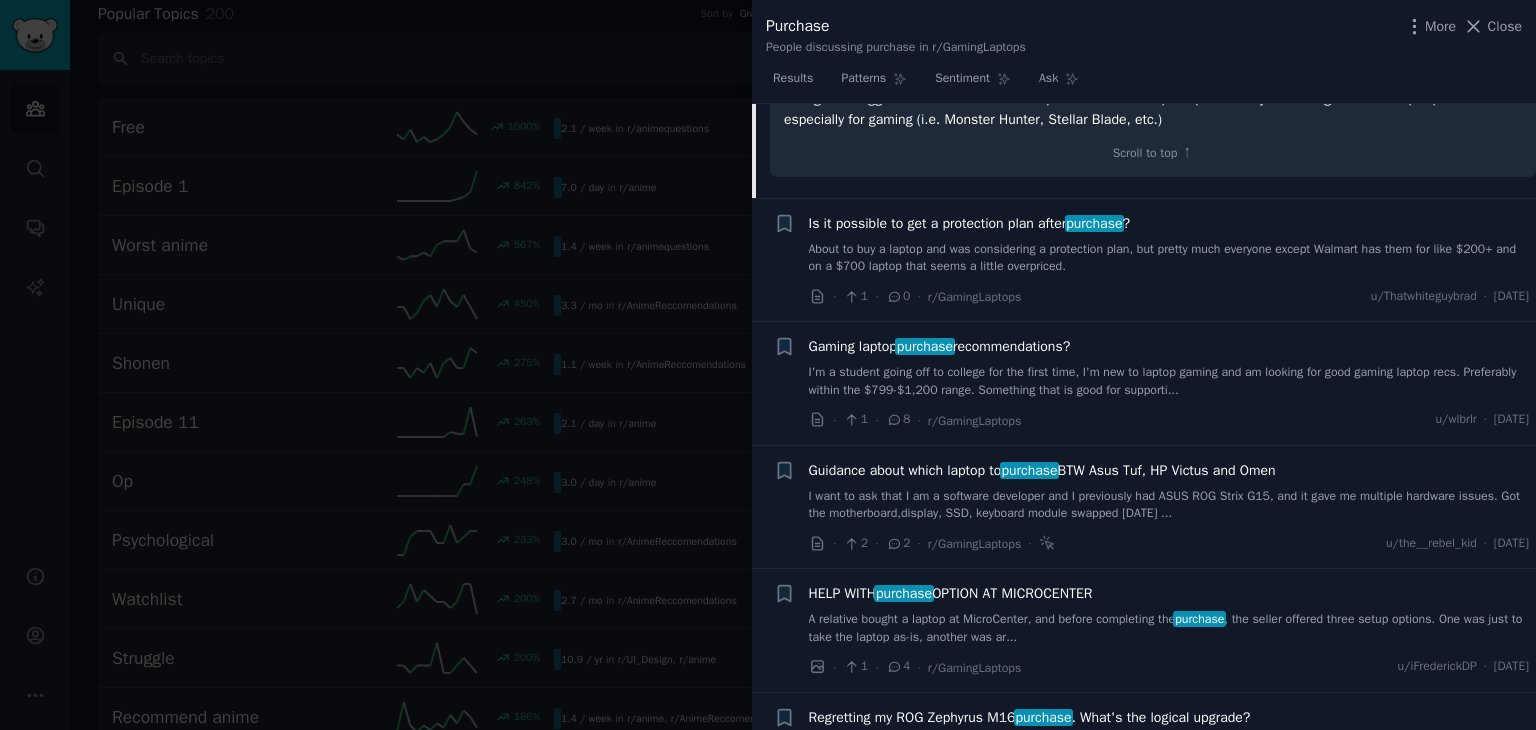 click on "Is it possible to get a protection plan after  purchase ?" at bounding box center [970, 223] 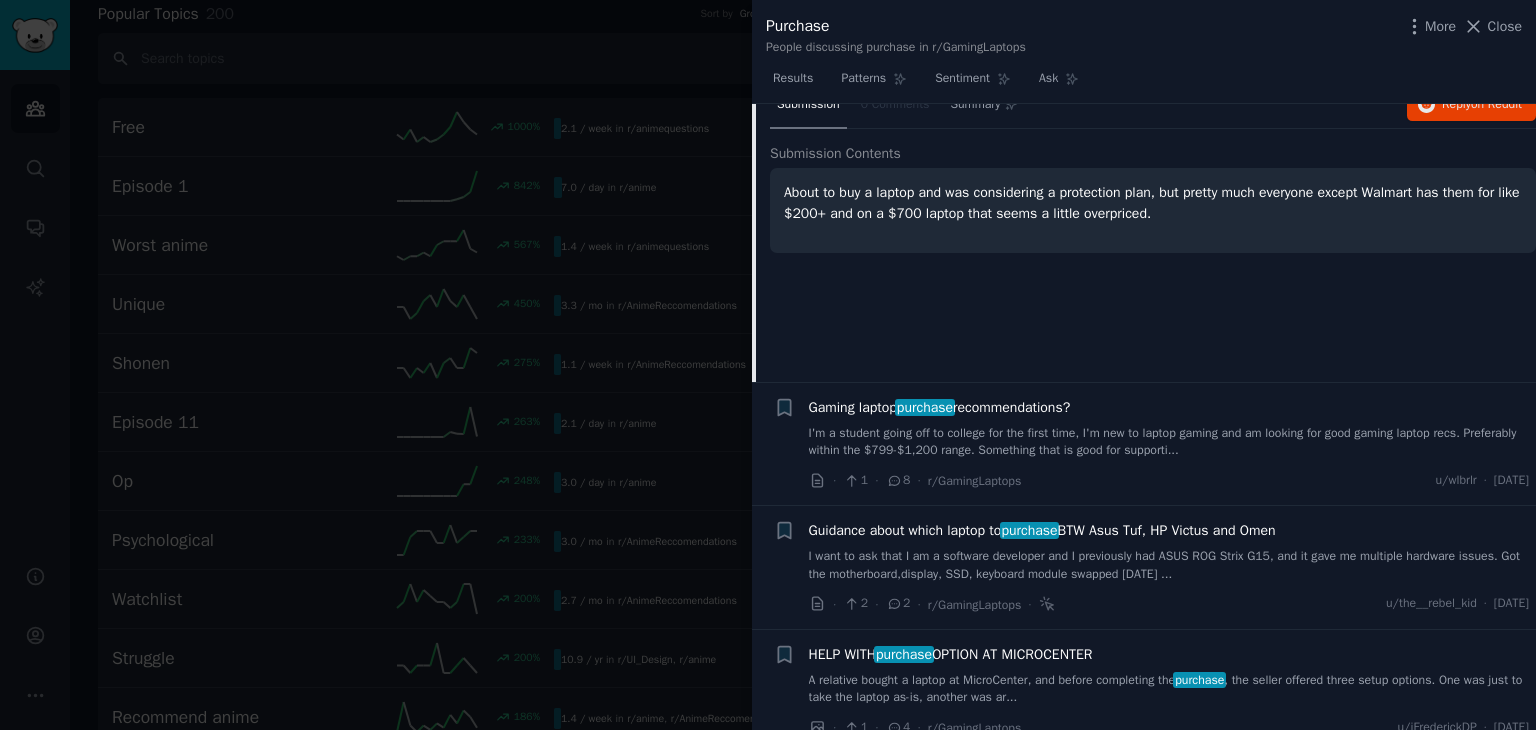 scroll, scrollTop: 176, scrollLeft: 0, axis: vertical 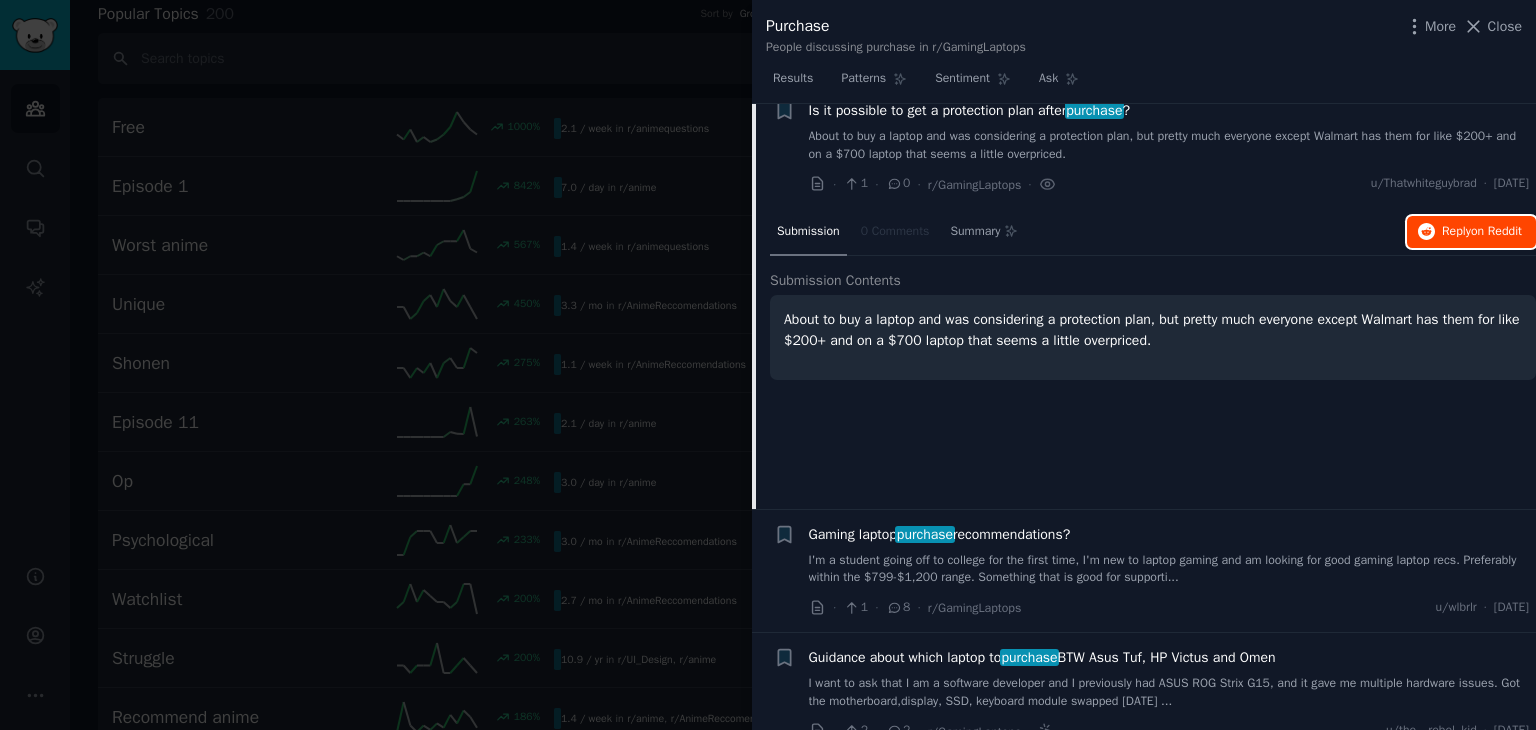 click on "on Reddit" at bounding box center (1496, 231) 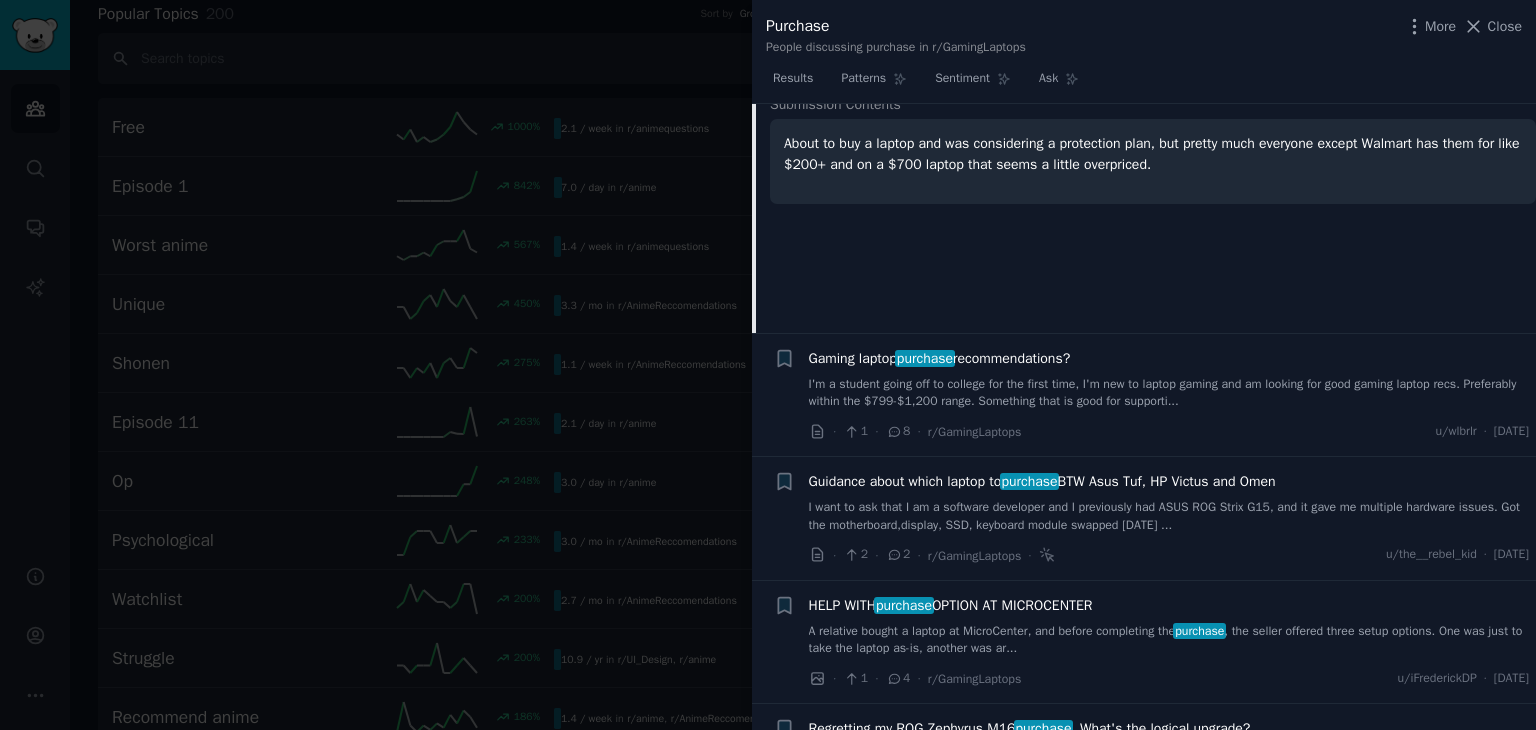 scroll, scrollTop: 364, scrollLeft: 0, axis: vertical 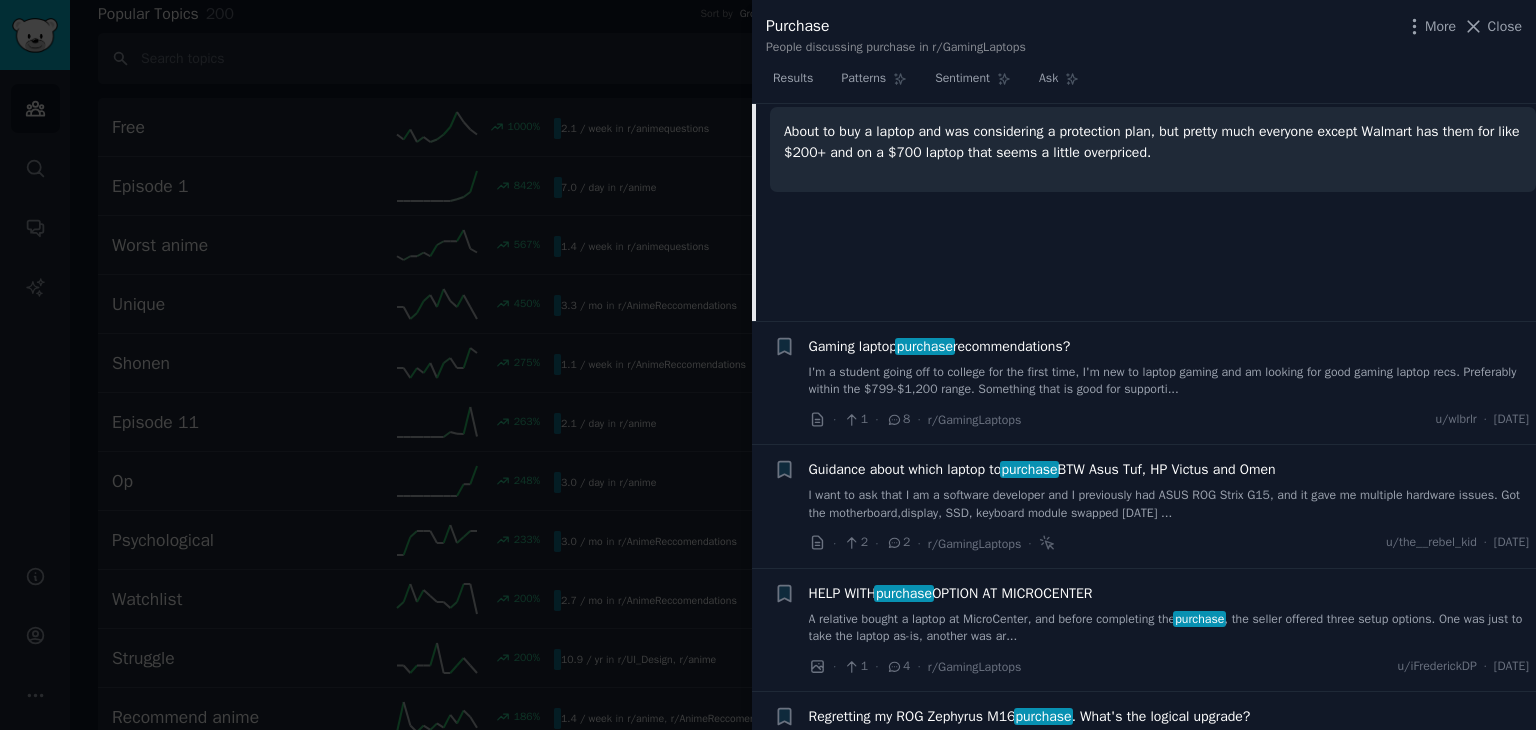 click on "Gaming laptop  purchase  recommendations?" at bounding box center (940, 346) 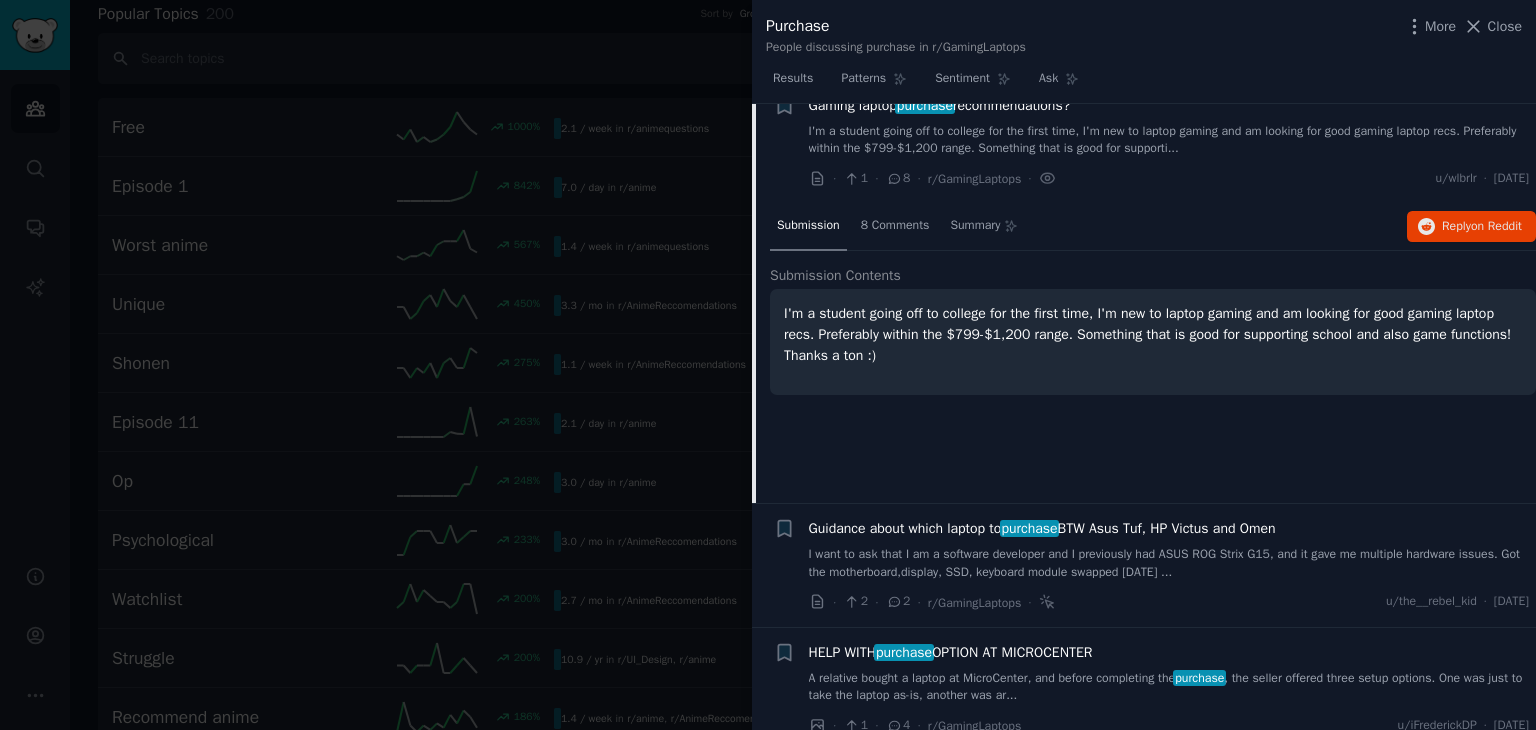 scroll, scrollTop: 299, scrollLeft: 0, axis: vertical 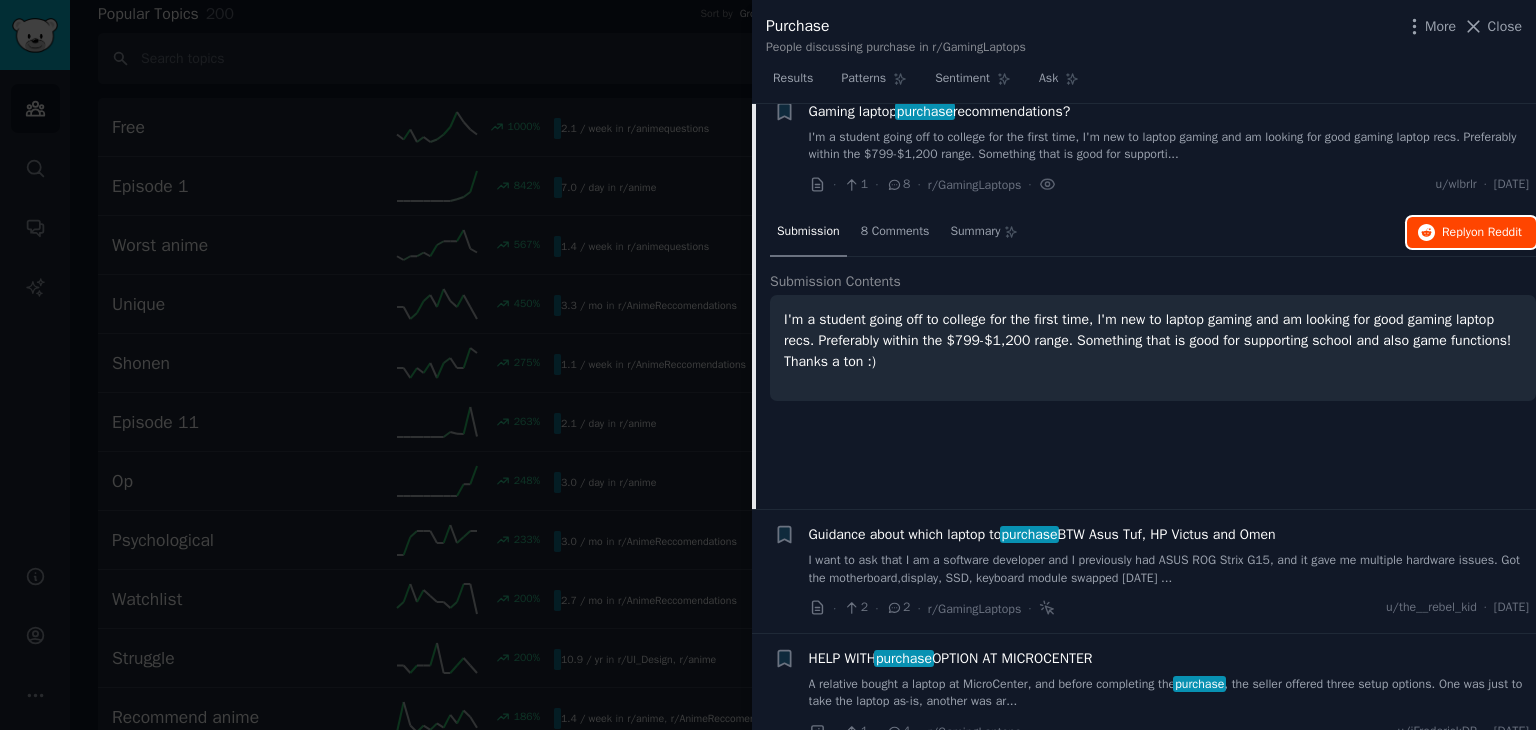 click on "Reply  on Reddit" at bounding box center (1482, 233) 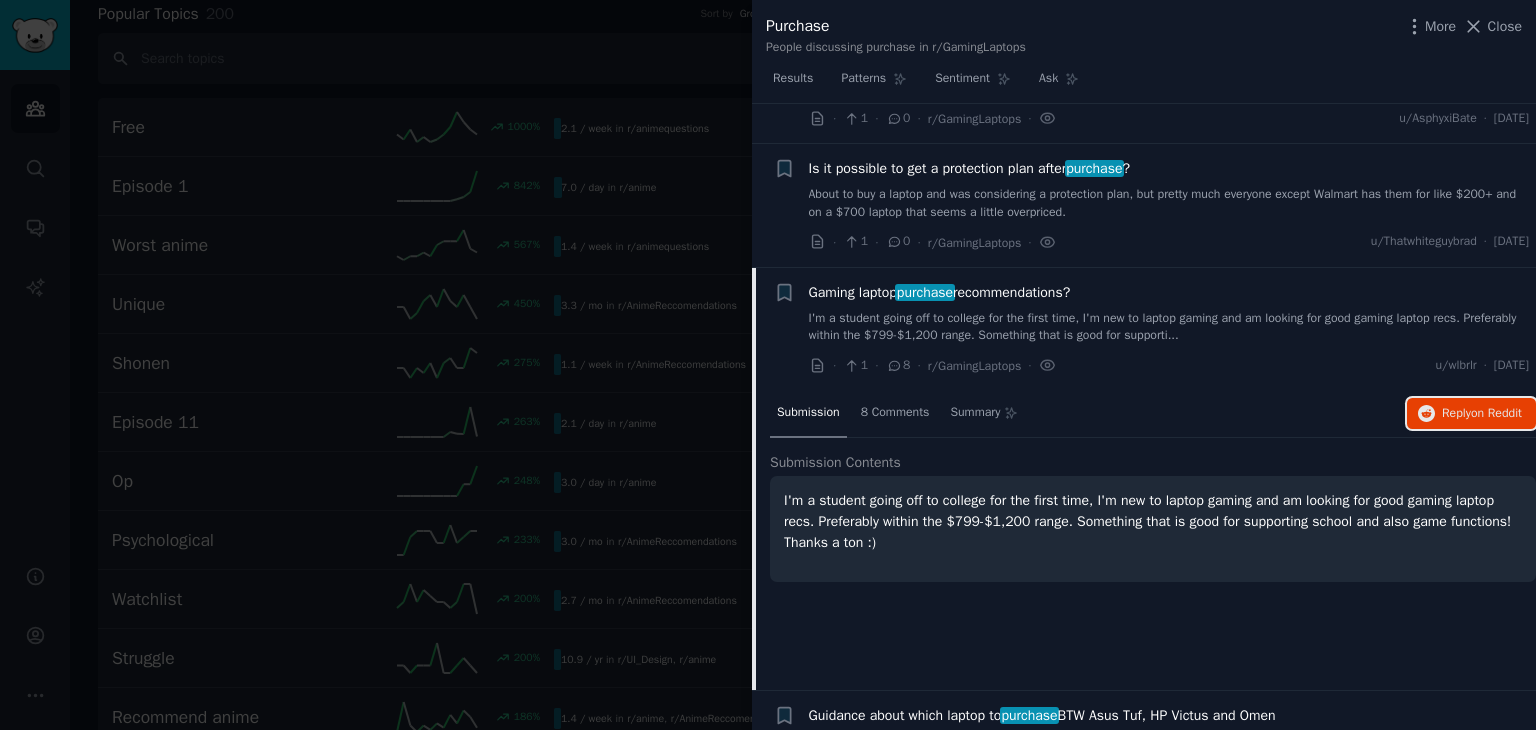 scroll, scrollTop: 0, scrollLeft: 0, axis: both 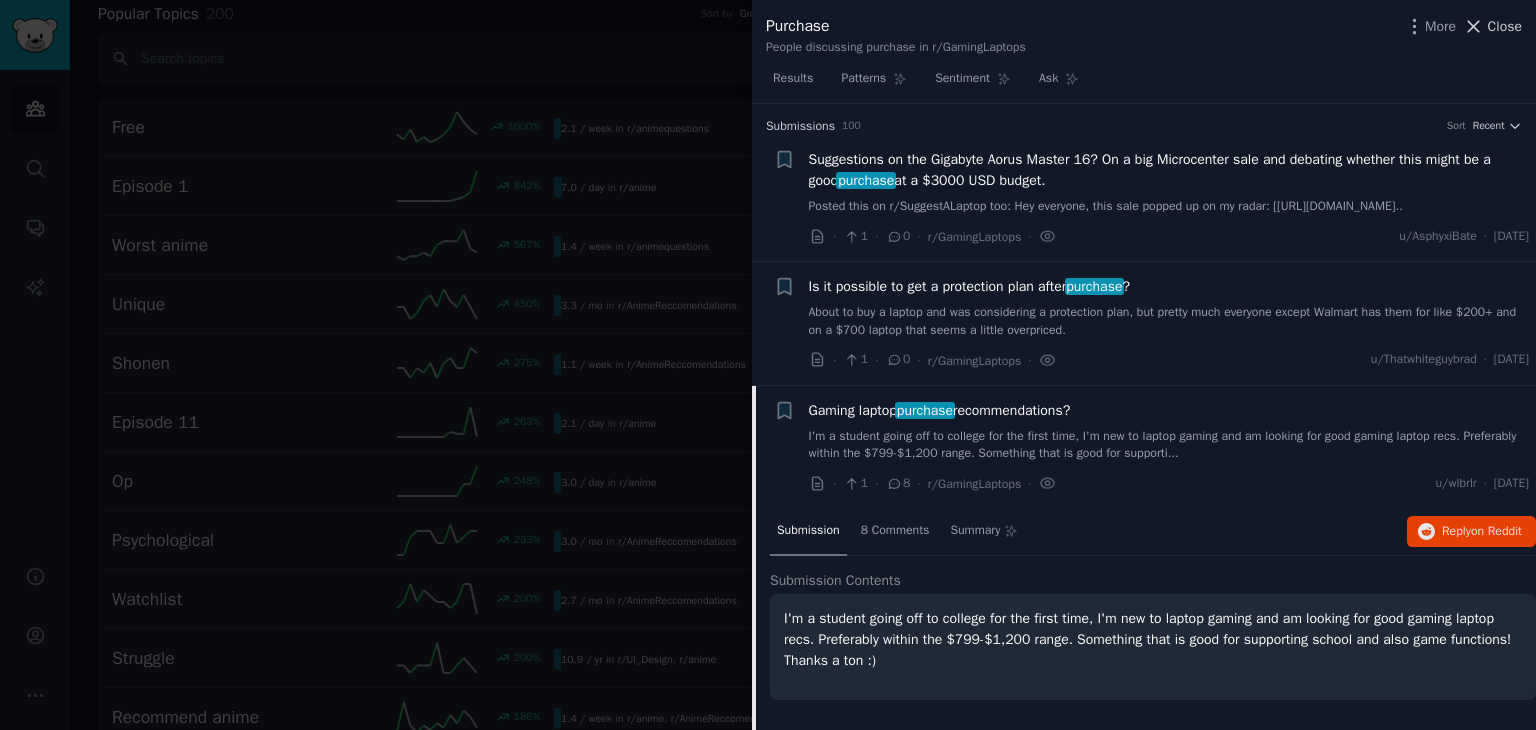 click on "Close" at bounding box center (1505, 26) 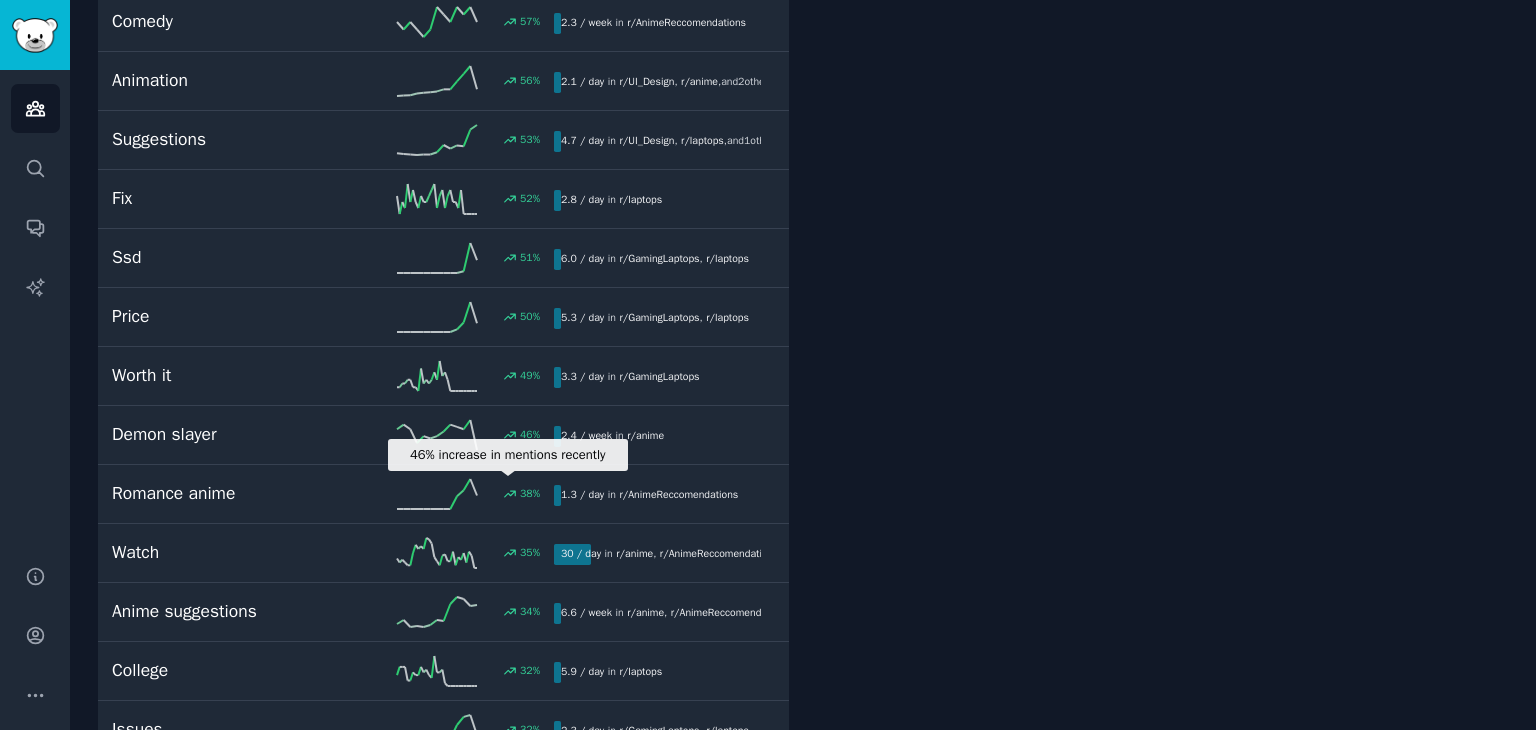 scroll, scrollTop: 2514, scrollLeft: 0, axis: vertical 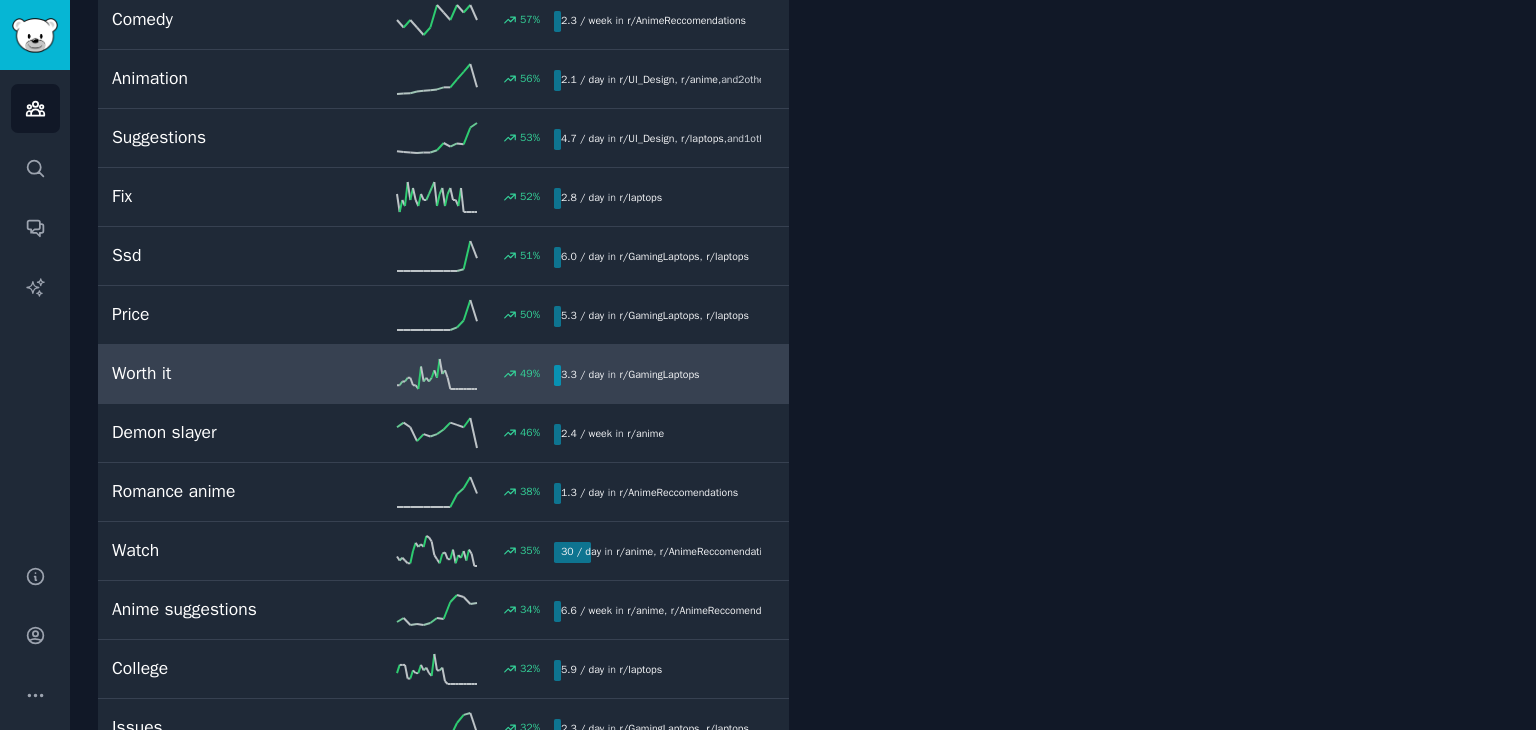 click on "r/ GamingLaptops" at bounding box center [659, 374] 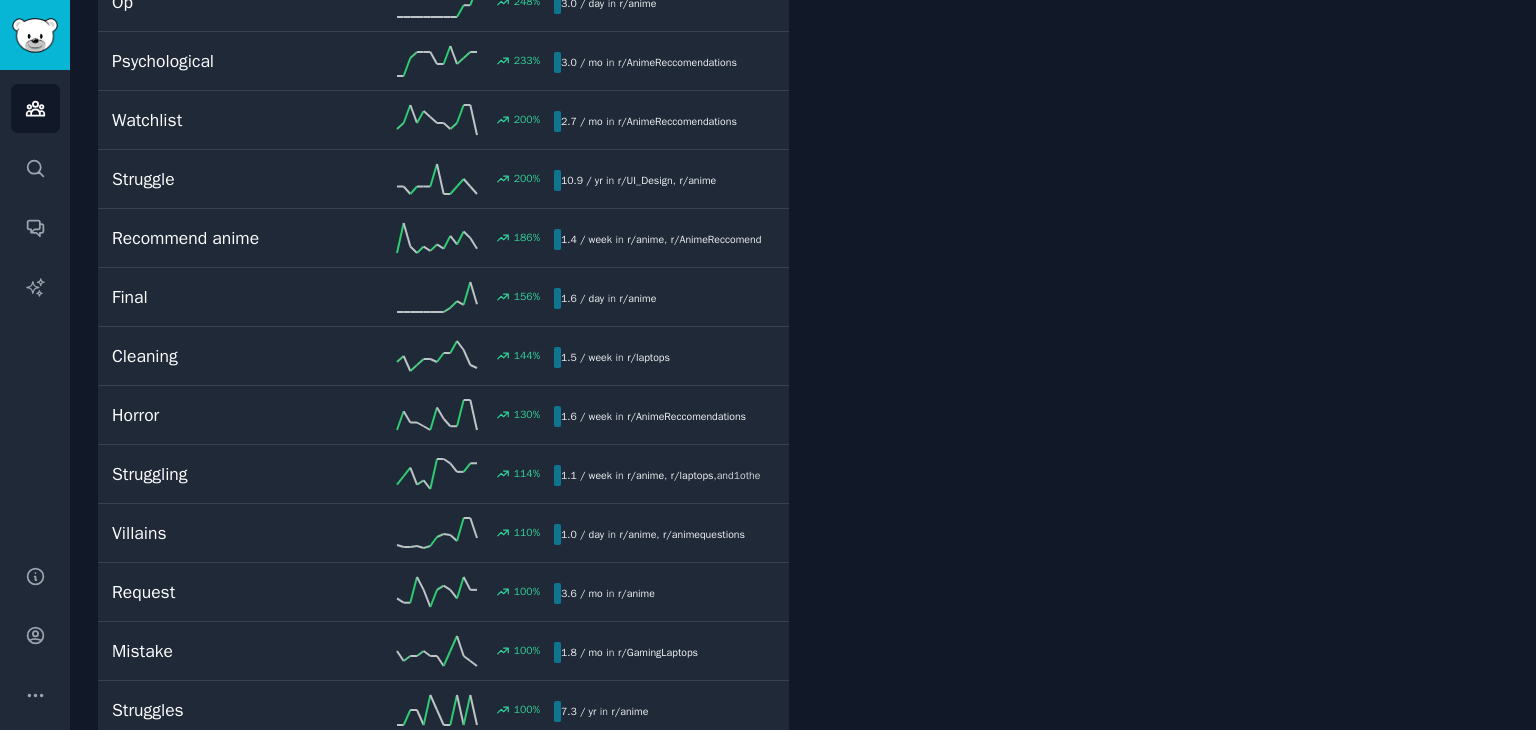 scroll, scrollTop: 111, scrollLeft: 0, axis: vertical 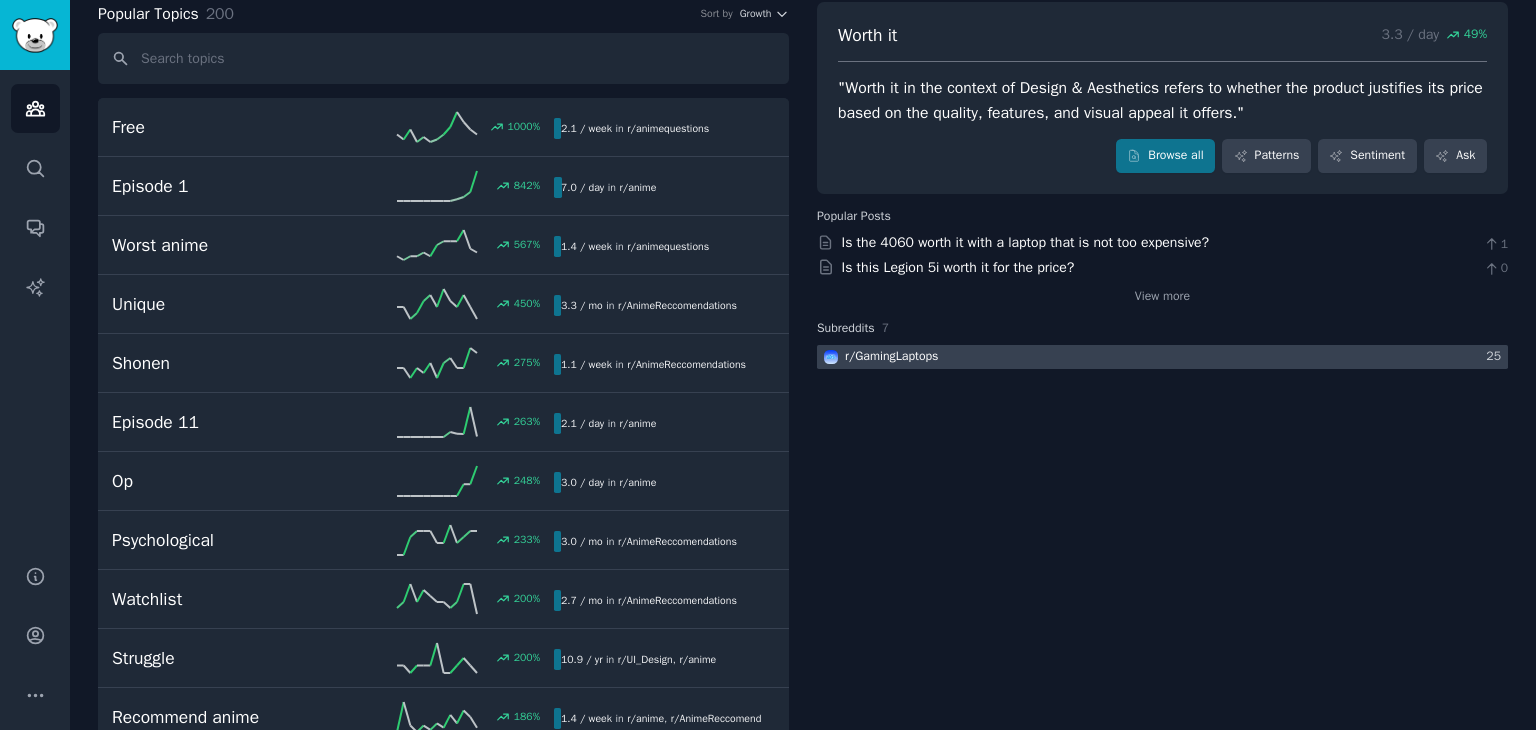 click at bounding box center [1162, 357] 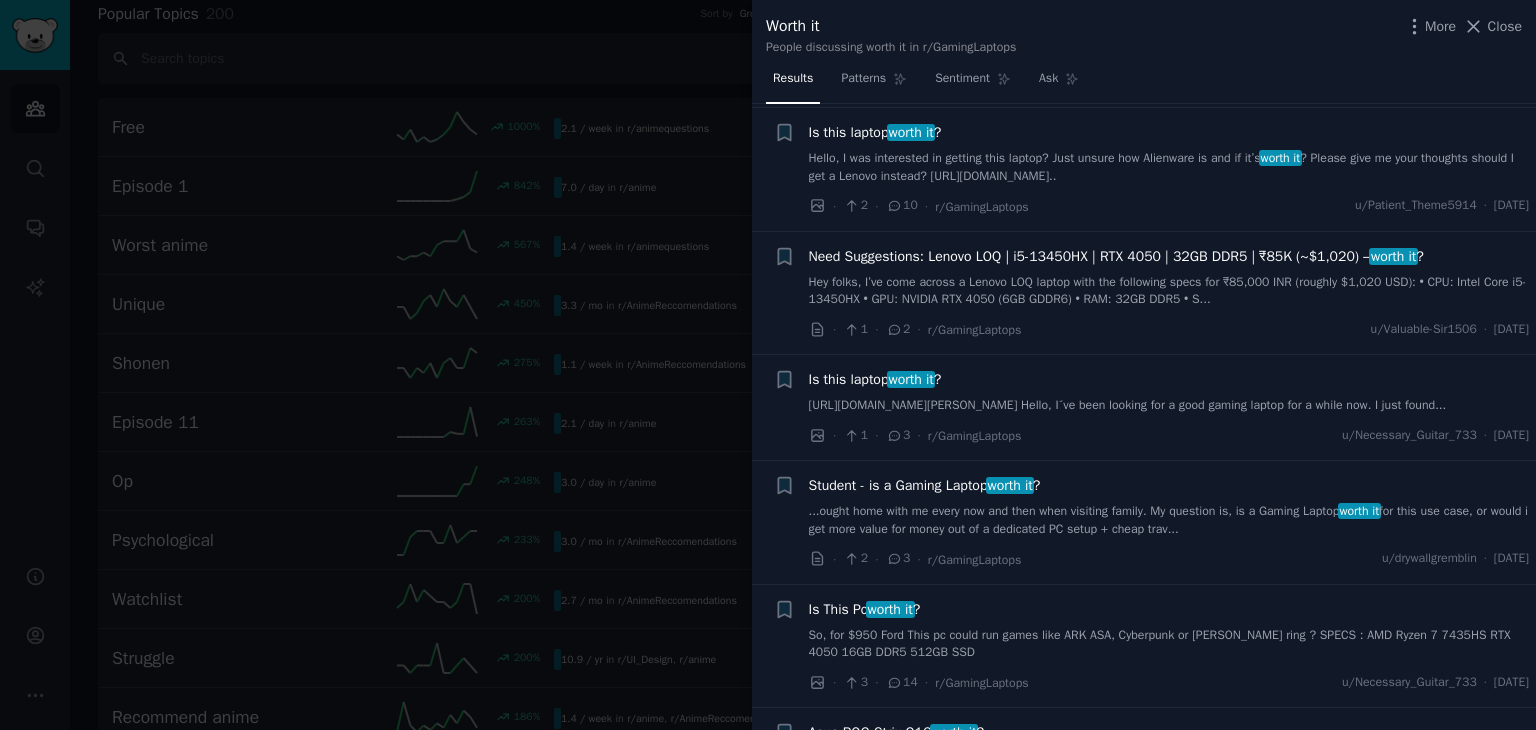 scroll, scrollTop: 804, scrollLeft: 0, axis: vertical 